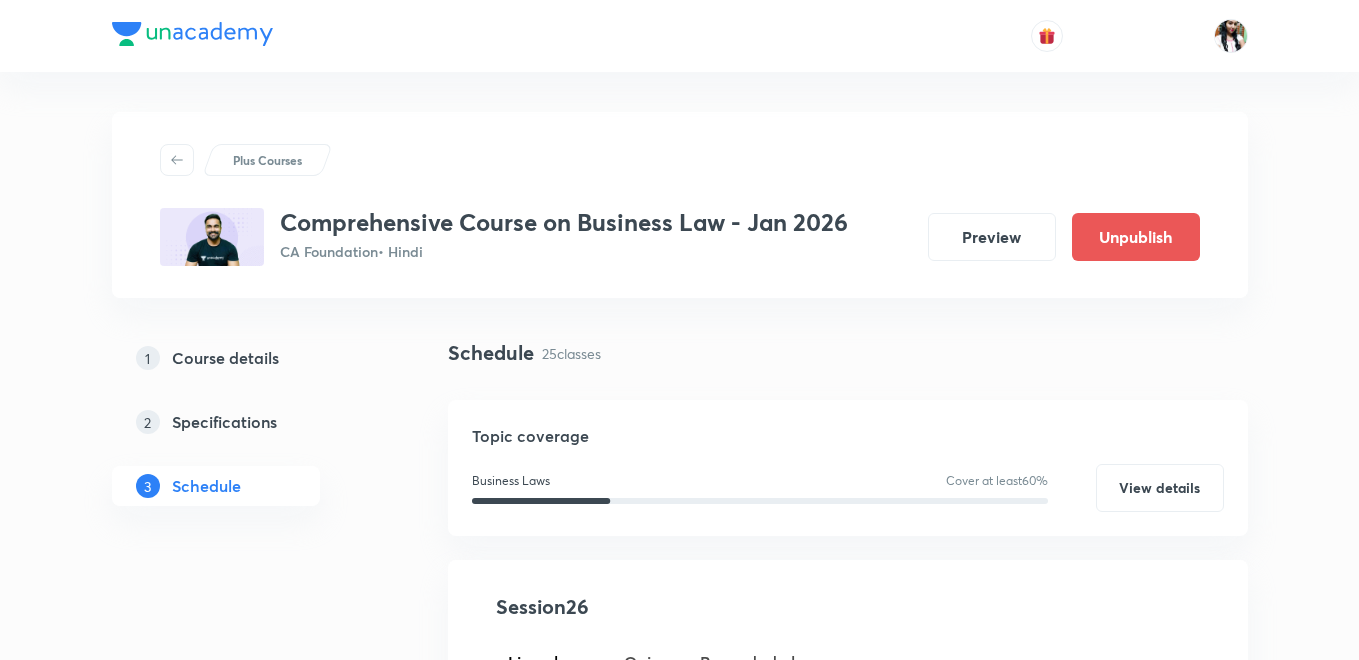 scroll, scrollTop: 0, scrollLeft: 0, axis: both 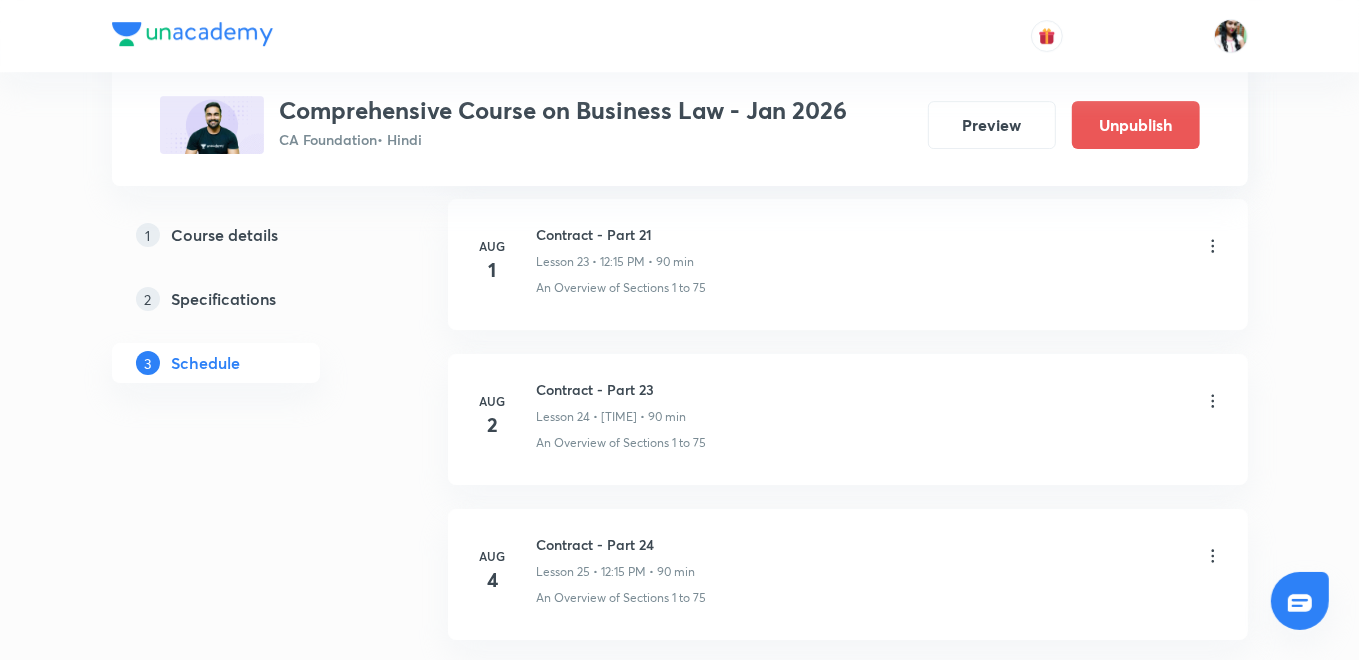 click 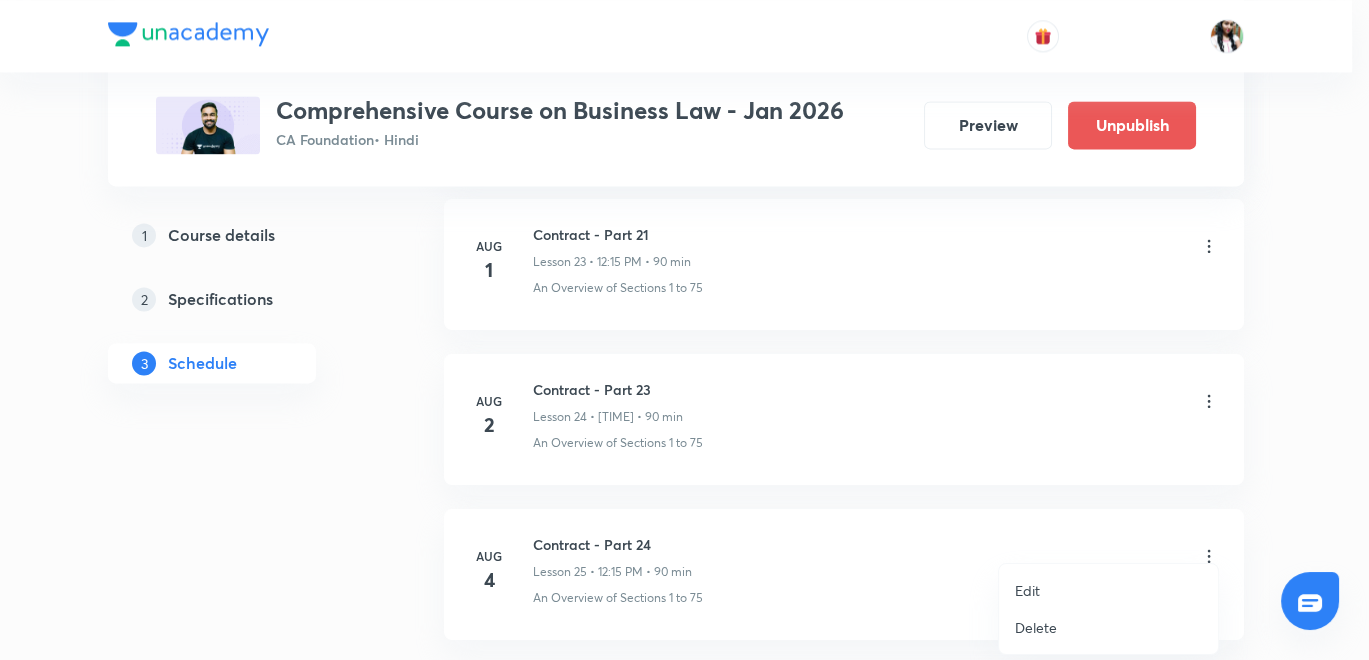 click on "Edit" at bounding box center [1027, 590] 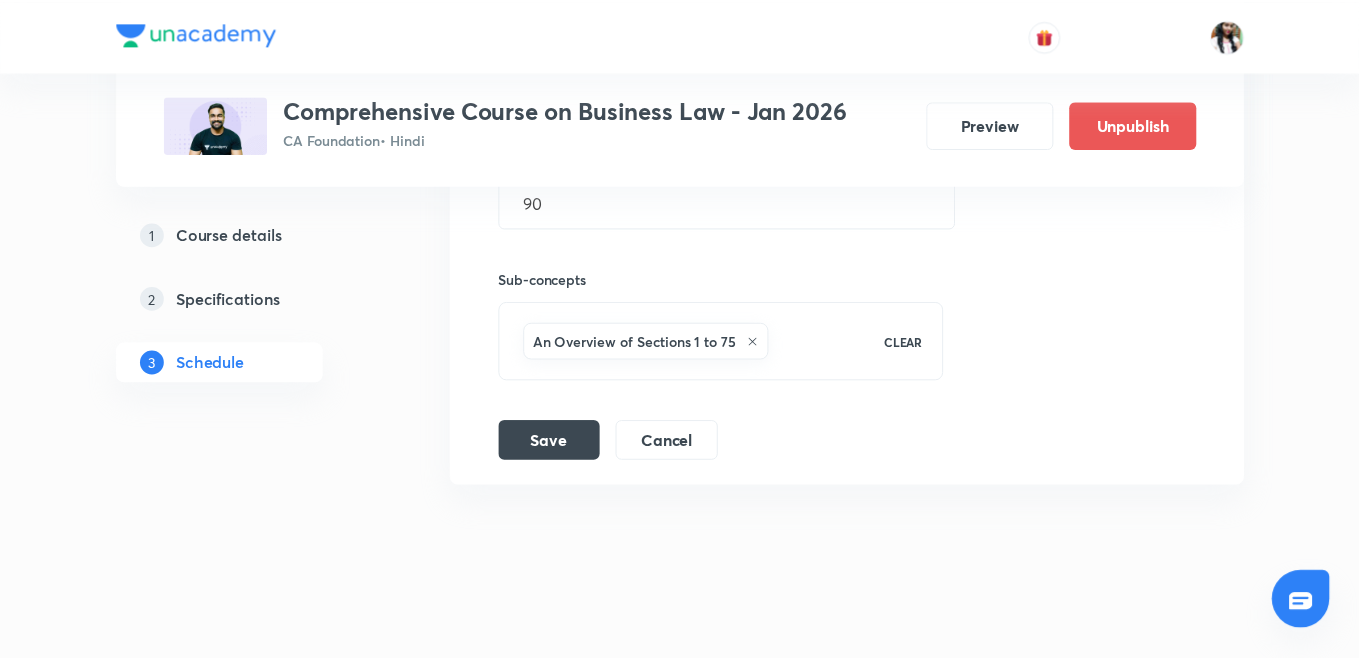 scroll, scrollTop: 4551, scrollLeft: 0, axis: vertical 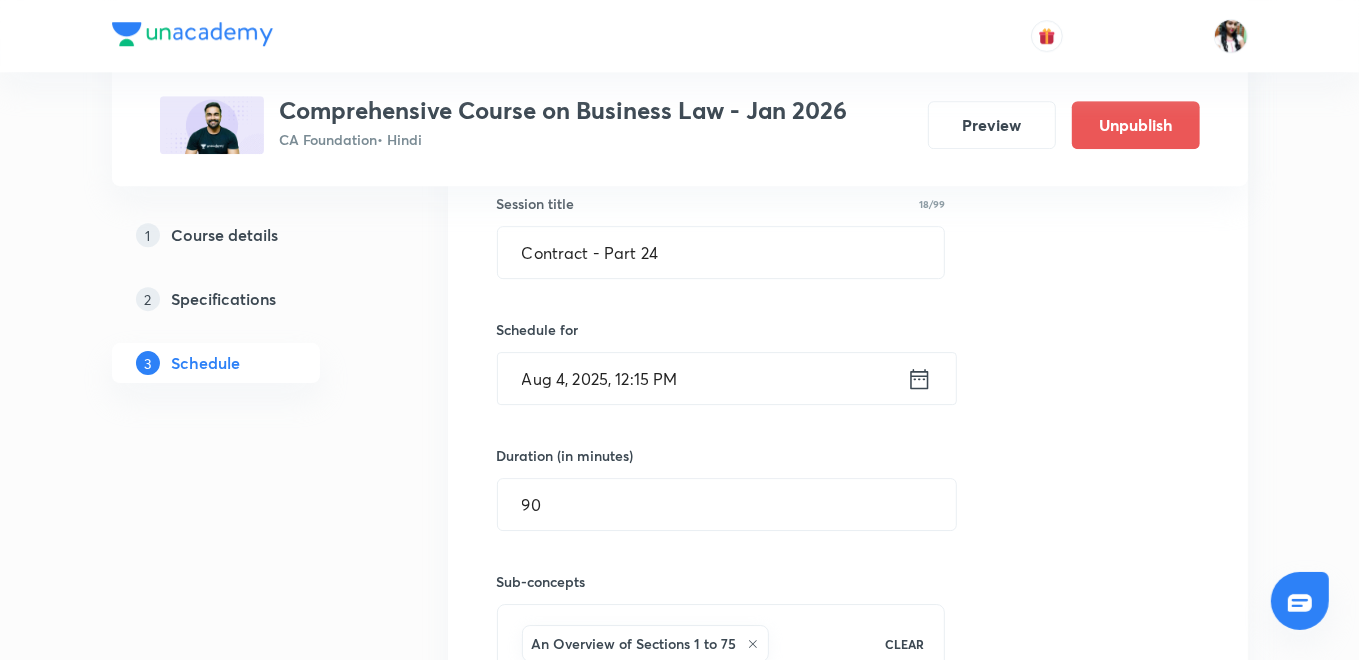 click 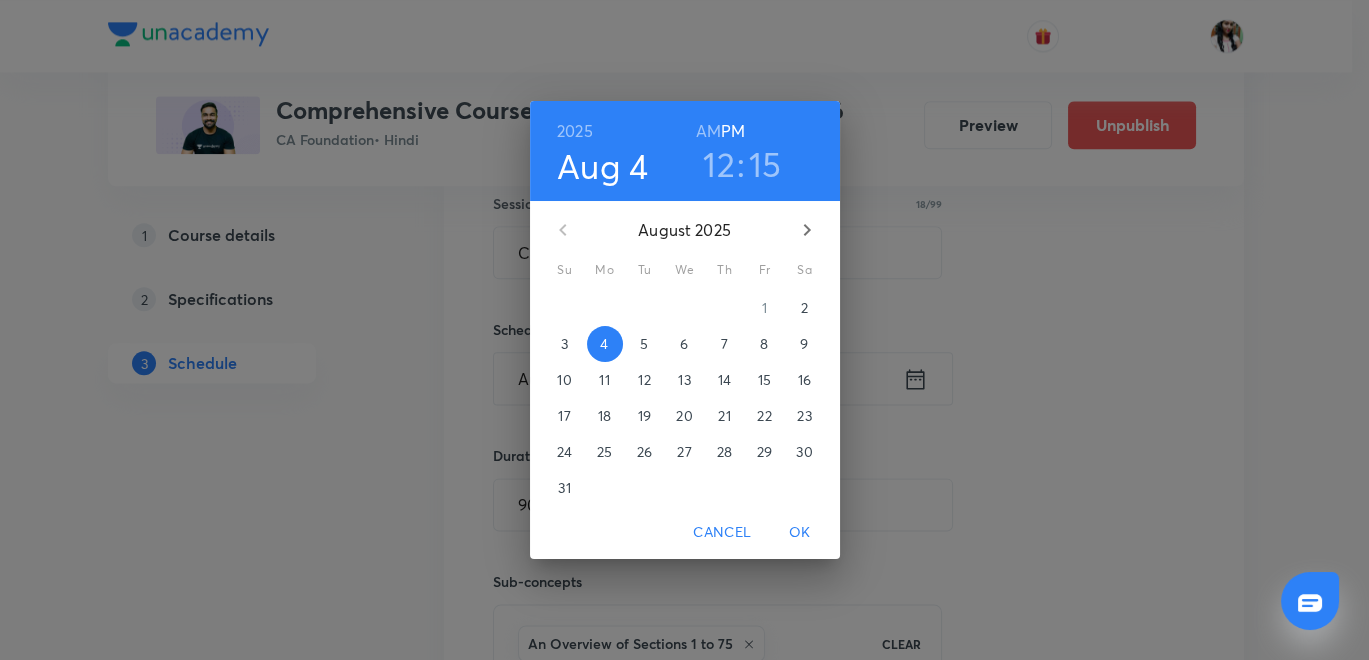 click on "2" at bounding box center (804, 308) 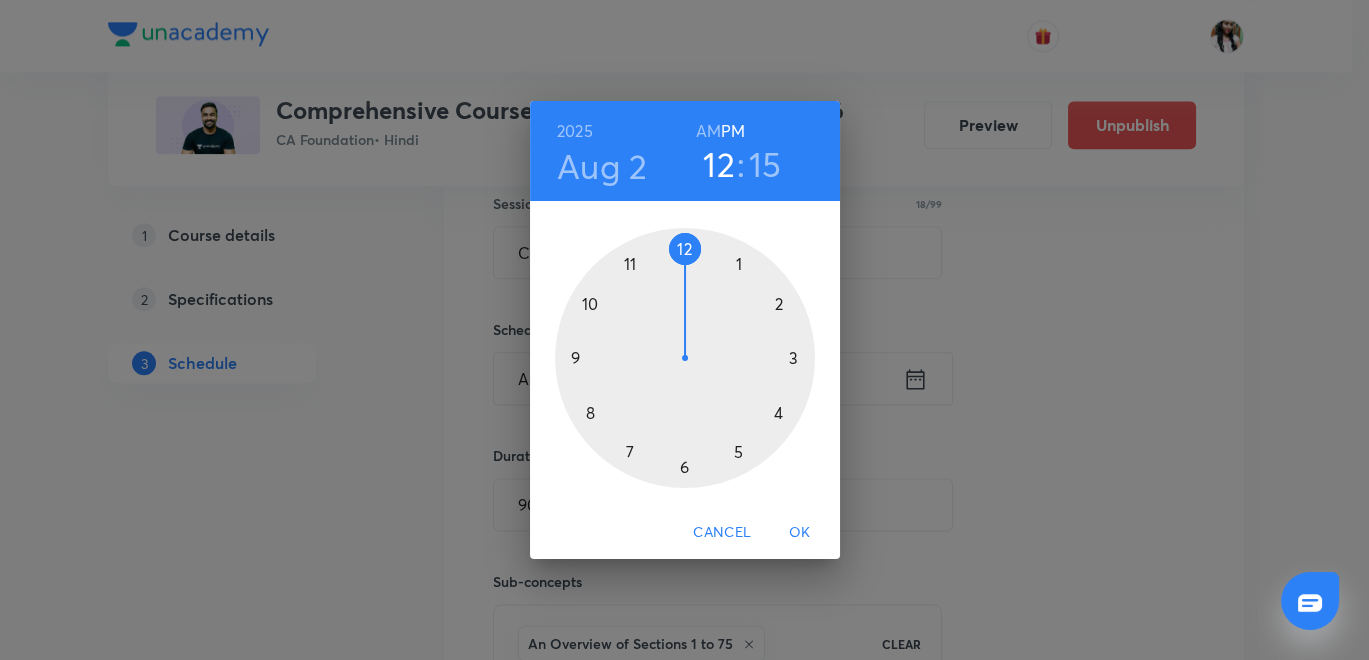 click on "OK" at bounding box center (800, 532) 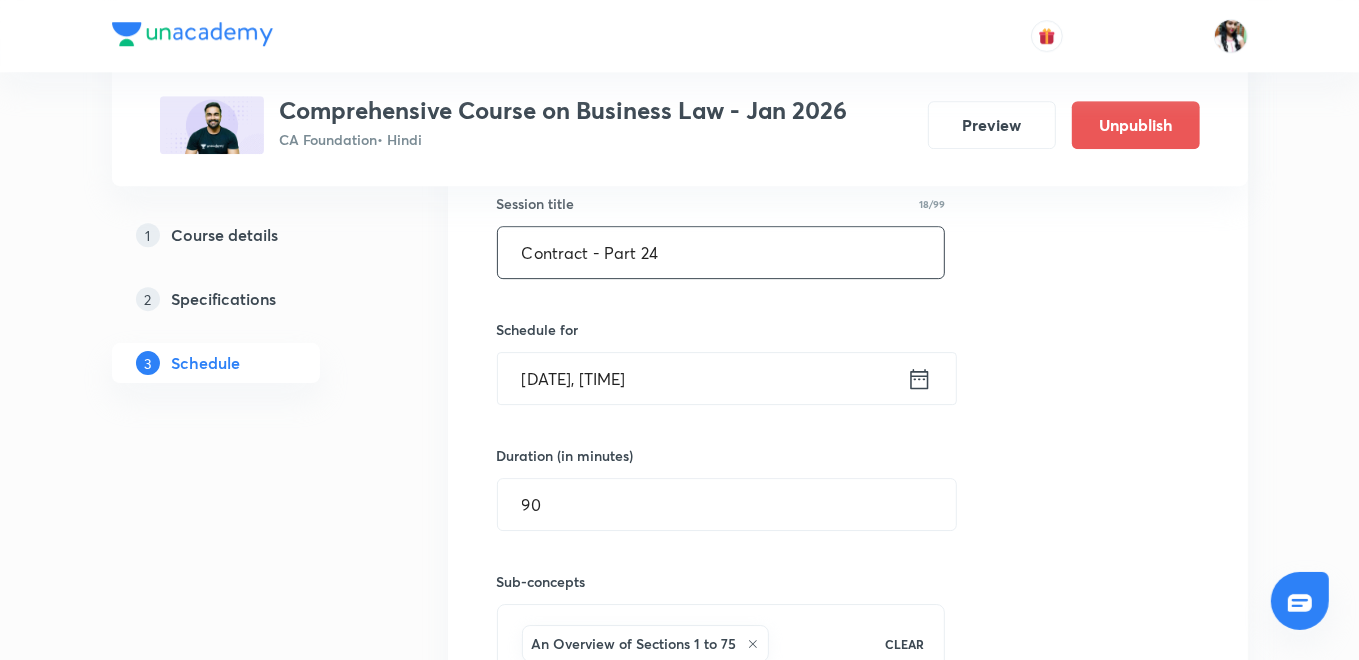 click on "Contract - Part 24" at bounding box center [721, 252] 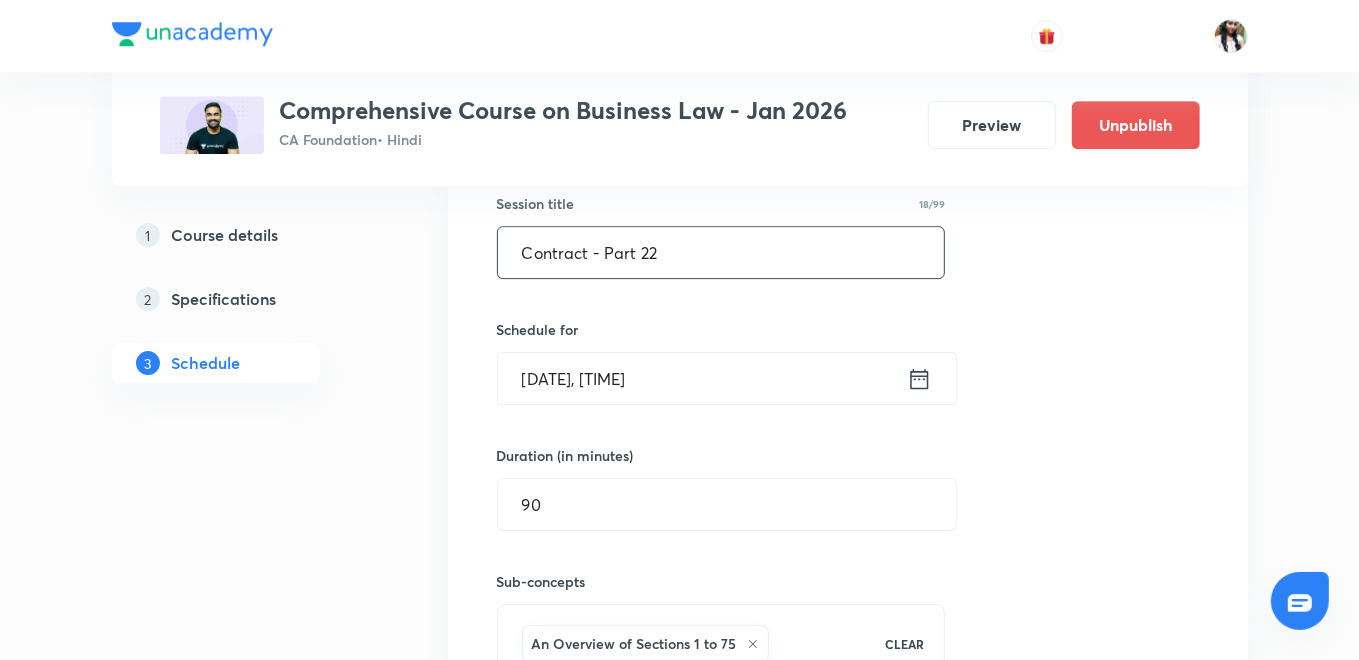 type on "Contract - Part 22" 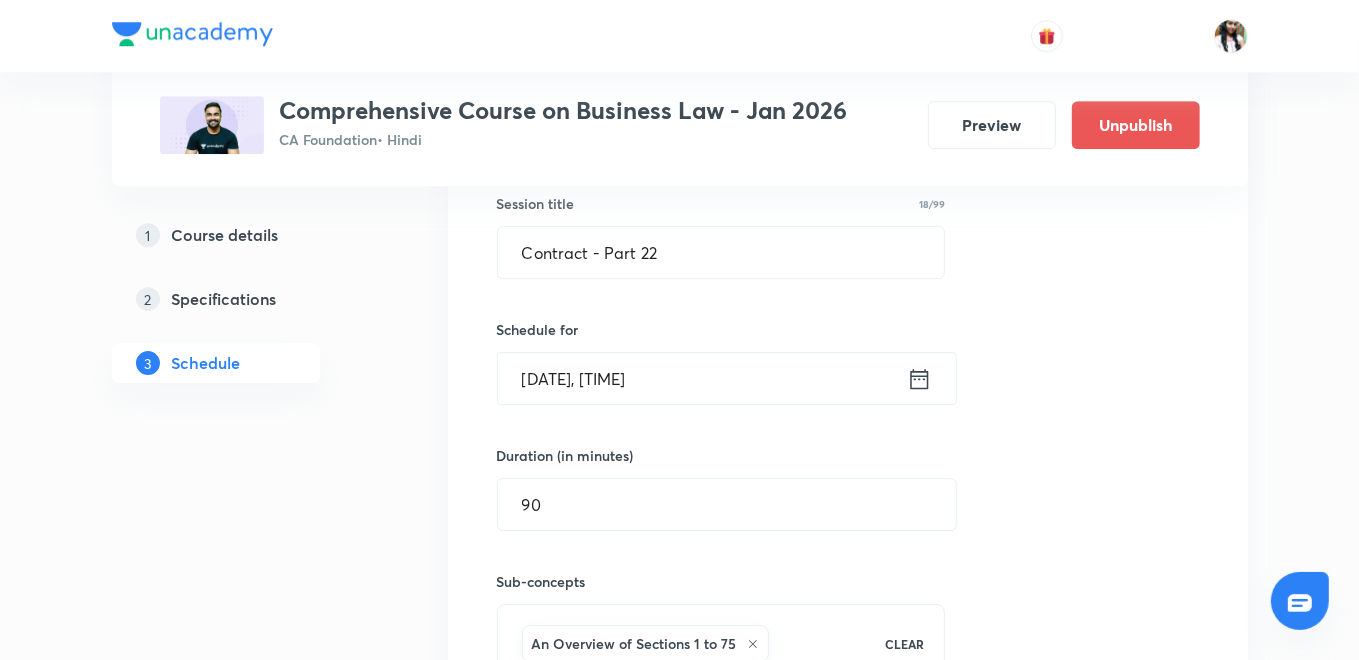 click on "Plus Courses Comprehensive Course on Business Law - Jan 2026 CA Foundation  • Hindi Preview Unpublish 1 Course details 2 Specifications 3 Schedule Schedule 25  classes Topic coverage Business Laws Cover at least  60 % View details Jul 10 Orientation Lesson 1 • 12:15 PM • 90 min An Overview of Sections 1 to 75 Jul 11 Contract - Part 1 Lesson 2 • 12:15 PM • 90 min Other Essential Elements of a Valid Contract · An Overview of Sections 1 to 75 Jul 12 Contract - Part 2 Lesson 3 • 12:15 PM • 90 min Other Essential Elements of a Valid Contract Jul 14 Contract - Part 3 Lesson 4 • 12:15 PM • 90 min Performance of Contract · Other Essential Elements of a Valid Contract Jul 15 Contract - Part 4 Lesson 5 • 12:15 PM • 90 min Breach of Contract · Performance of Contract · Contingent and Quasi Contract Jul 16 Contract - Part 5 Lesson 6 • 12:15 PM • 90 min An Overview of Sections 1 to 75 Jul 17 Contract - Part 6 Lesson 7 • 12:15 PM • 90 min An Overview of Sections 1 to 75 Jul 18 Jul 19 Jul 1" at bounding box center [680, -1600] 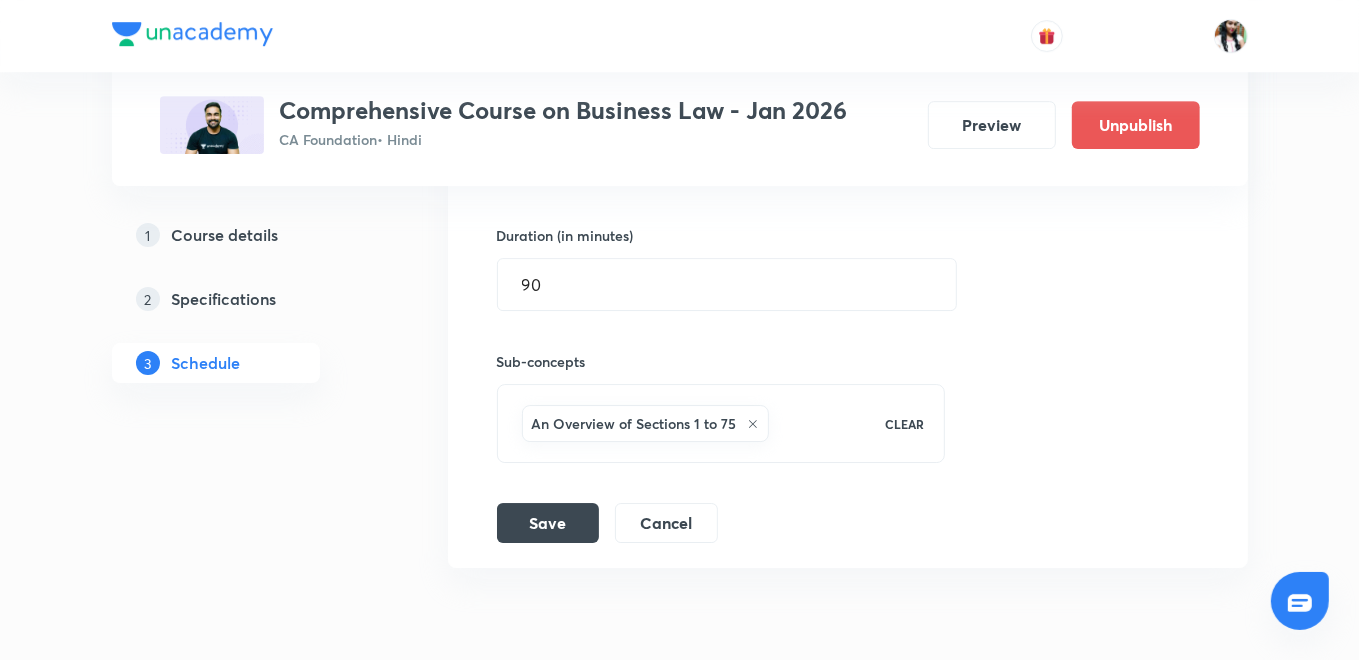 scroll, scrollTop: 4474, scrollLeft: 0, axis: vertical 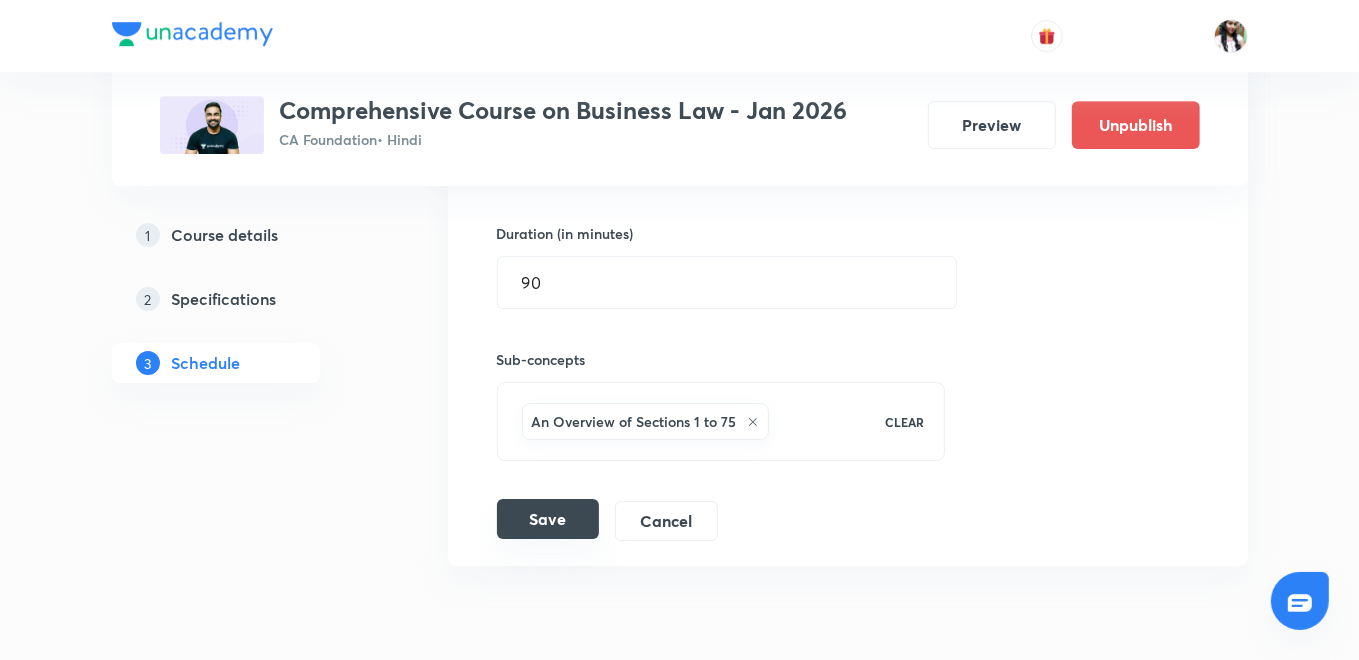click on "Save" at bounding box center (548, 519) 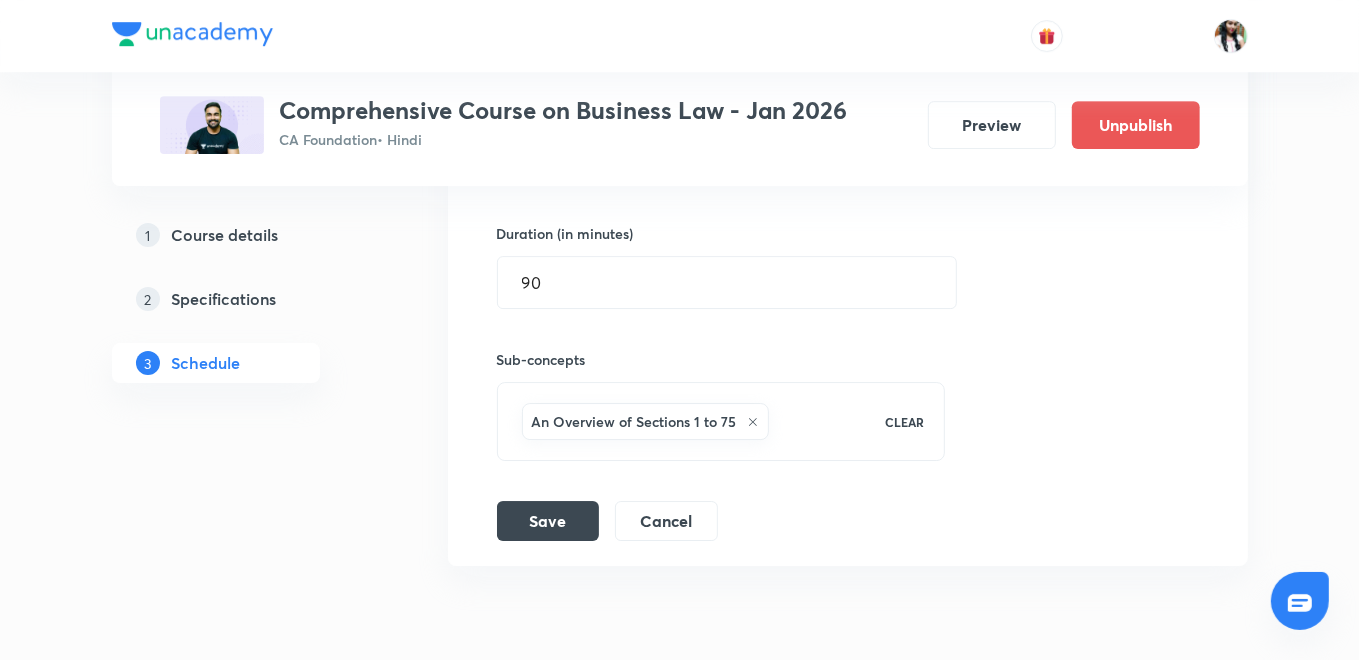 click on "Save" at bounding box center [548, 521] 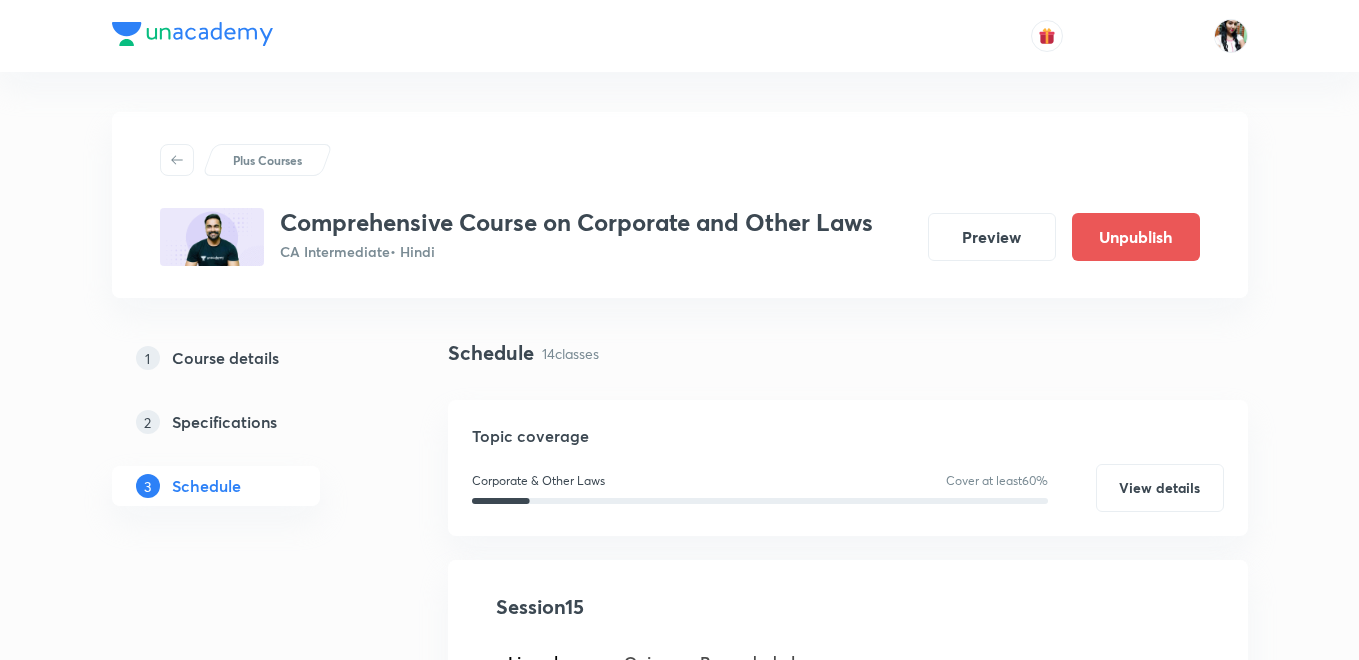 scroll, scrollTop: 0, scrollLeft: 0, axis: both 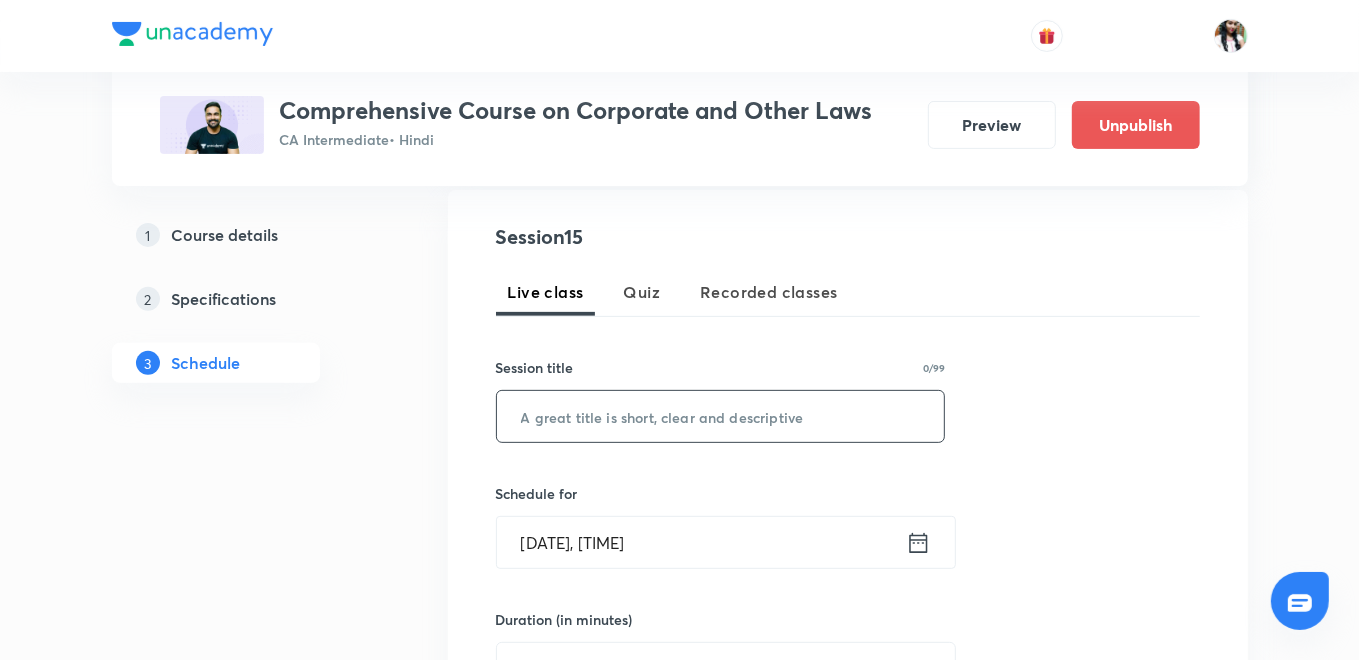 click at bounding box center (721, 416) 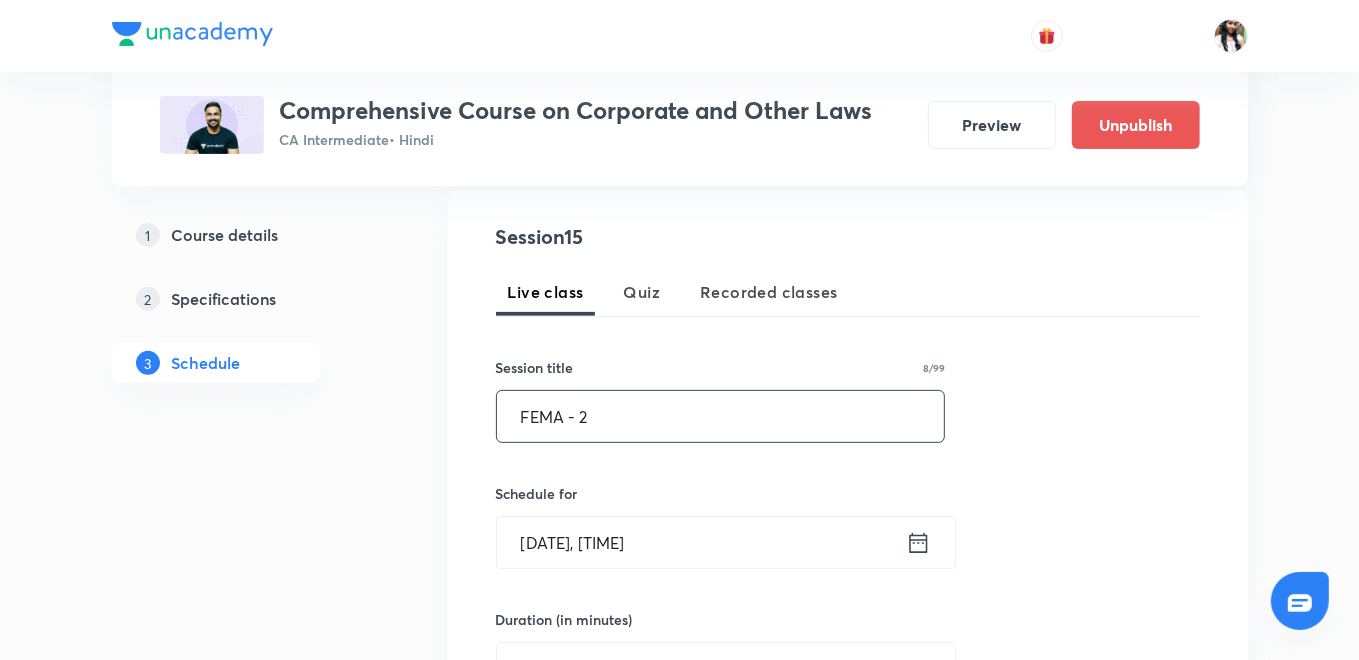 type on "FEMA - 2" 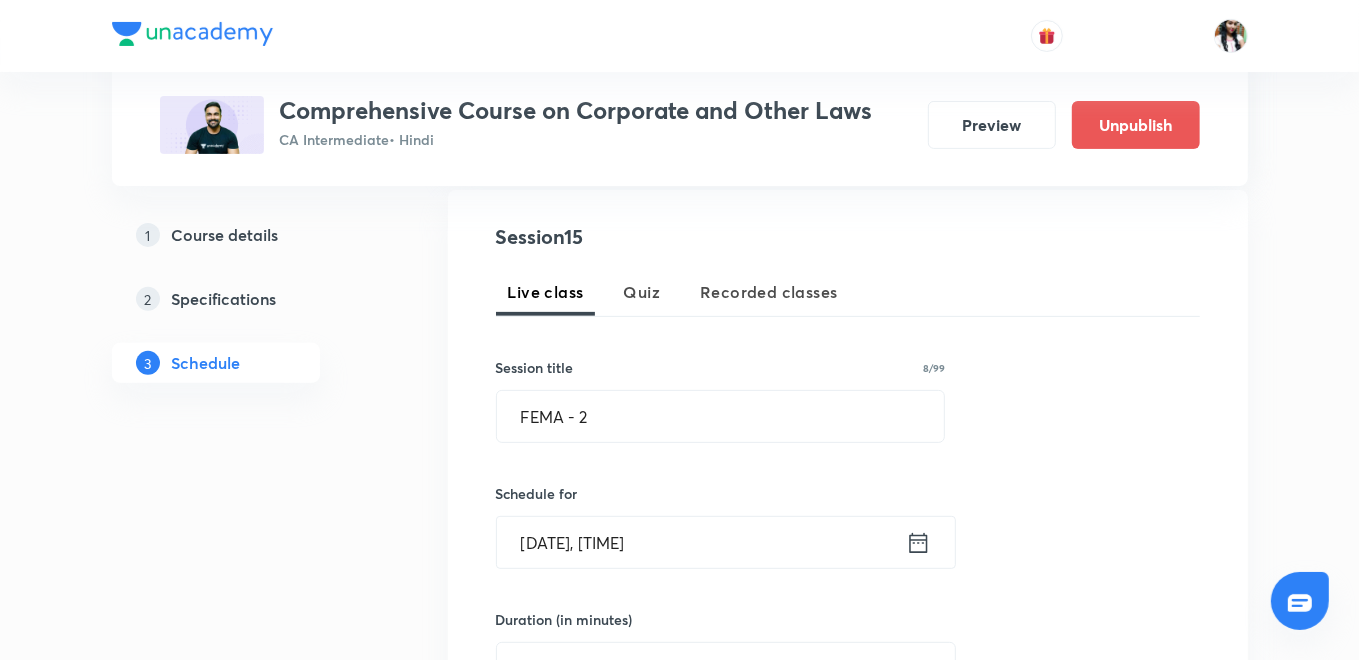 click 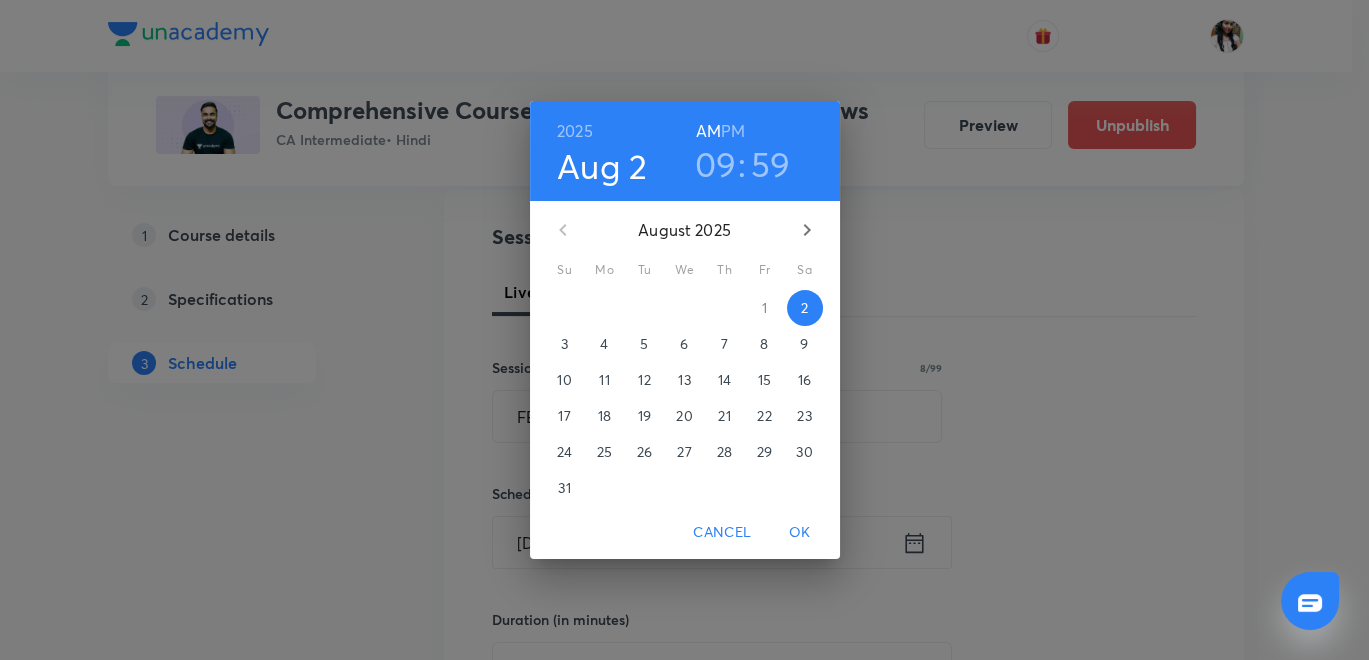 click on "5" at bounding box center (645, 344) 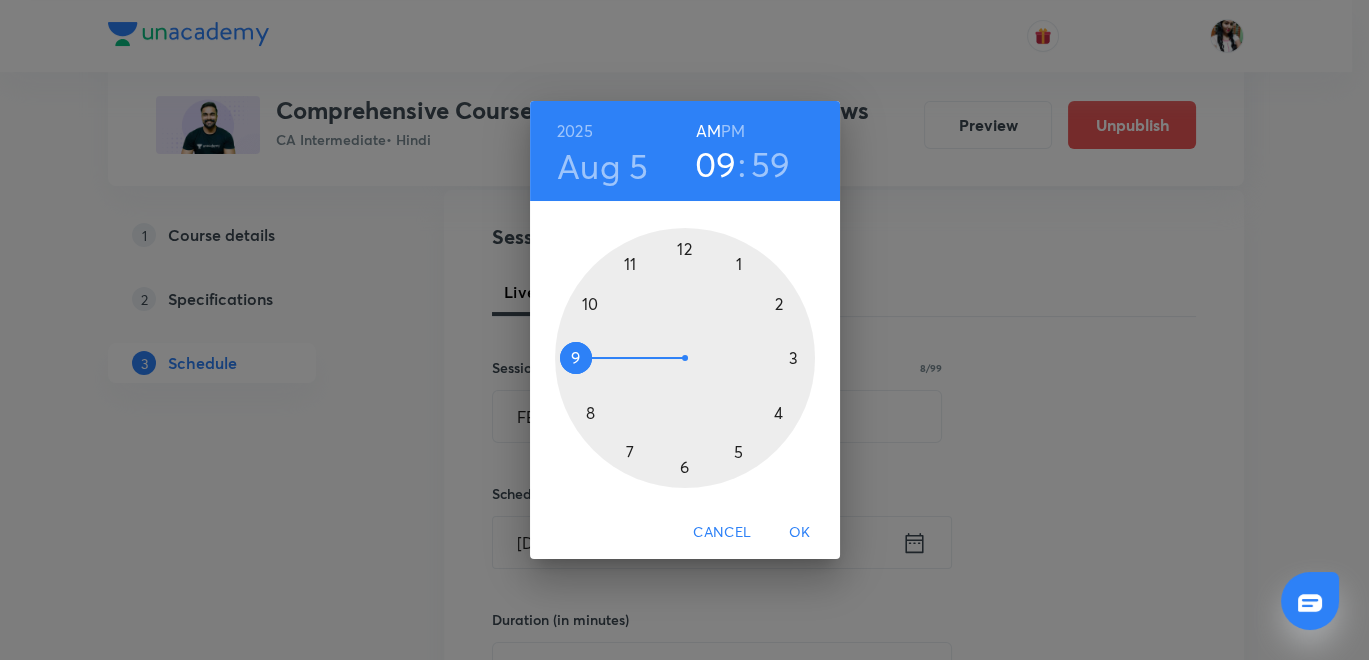 click on "59" at bounding box center [771, 164] 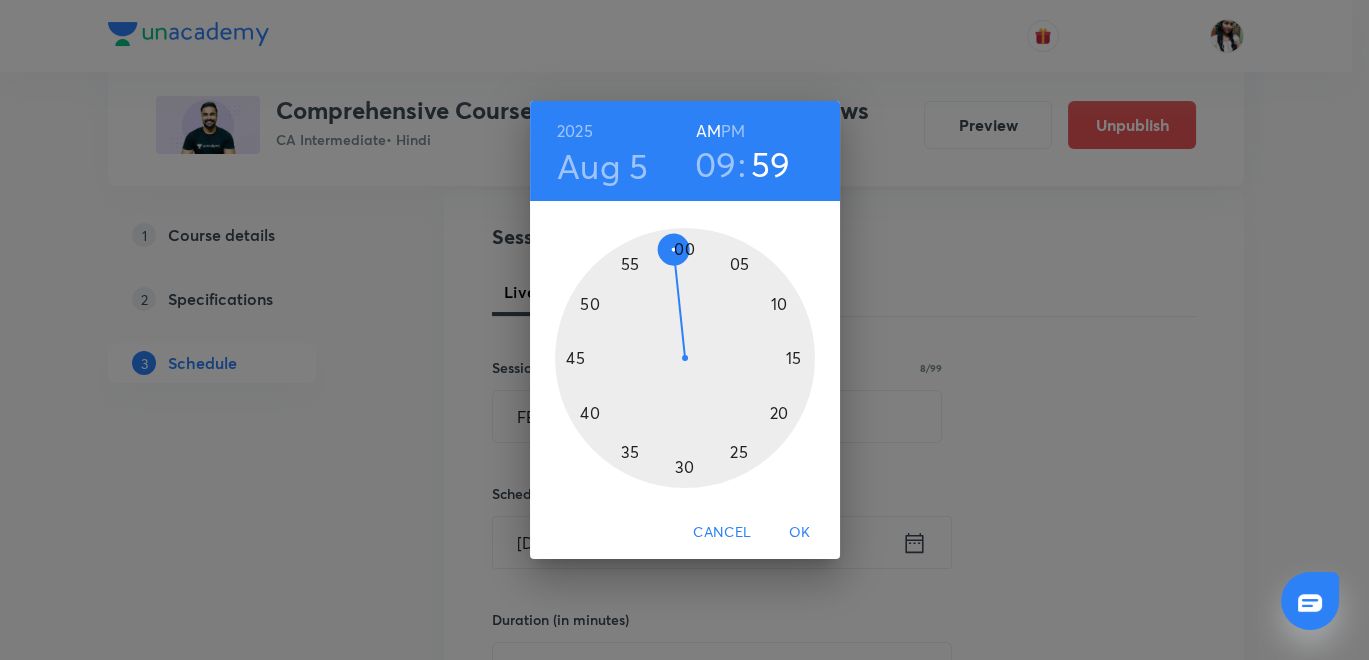 click at bounding box center (685, 358) 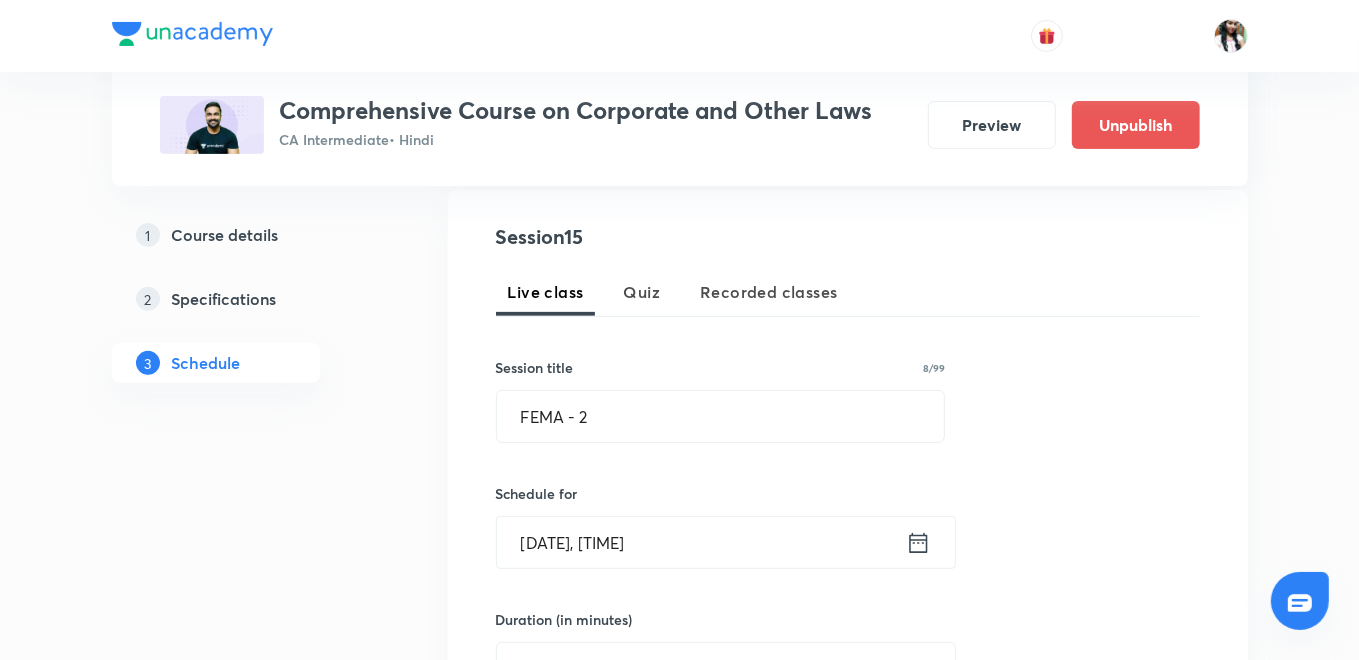 click on "Plus Courses Comprehensive Course on Corporate and Other Laws CA Intermediate  • Hindi Preview Unpublish 1 Course details 2 Specifications 3 Schedule Schedule 14  classes Topic coverage Corporate & Other Laws Cover at least  60 % View details Session  15 Live class Quiz Recorded classes Session title 8/99 FEMA - 2 ​ Schedule for Aug 5, 2025, 9:45 AM ​ Duration (in minutes) ​ Sub-concepts Select concepts that wil be covered in this session Add Cancel Jul 18 Orientation Session Lesson 1 • 9:45 AM • 120 min Preliminary Jul 19 Limited Liability Partnership - Part I Lesson 2 • 9:45 AM • 120 min Preliminary Jul 21 Limited Liability Partnership - Part II Lesson 3 • 9:45 AM • 120 min Incorporation of Company and Matters Incidental Thereto Jul 22 Limited Liability Partnership - Part III Lesson 4 • 9:45 AM • 120 min Preliminary · Incorporation of Company and Matters Incidental Thereto Jul 23 Limited Liability Partnership - Part IV Lesson 5 • 9:45 AM • 120 min Preliminary · Jul 24 Jul 25 26" at bounding box center [680, 1506] 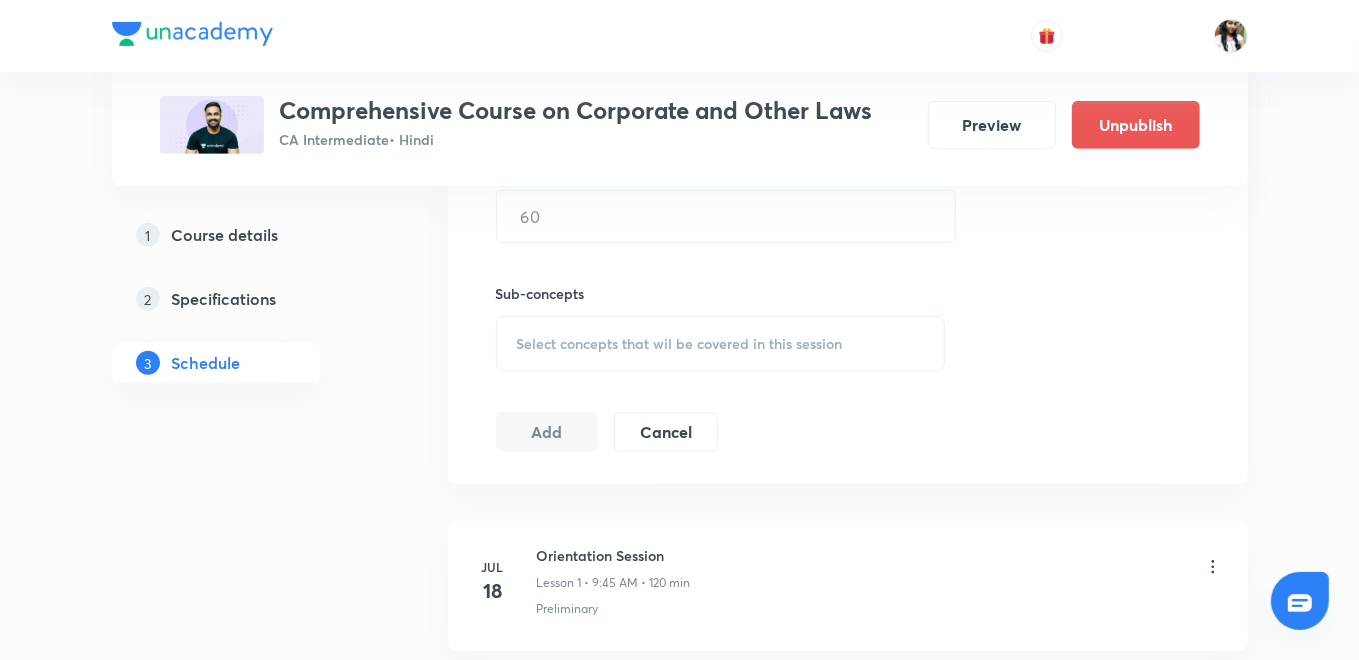 scroll, scrollTop: 828, scrollLeft: 0, axis: vertical 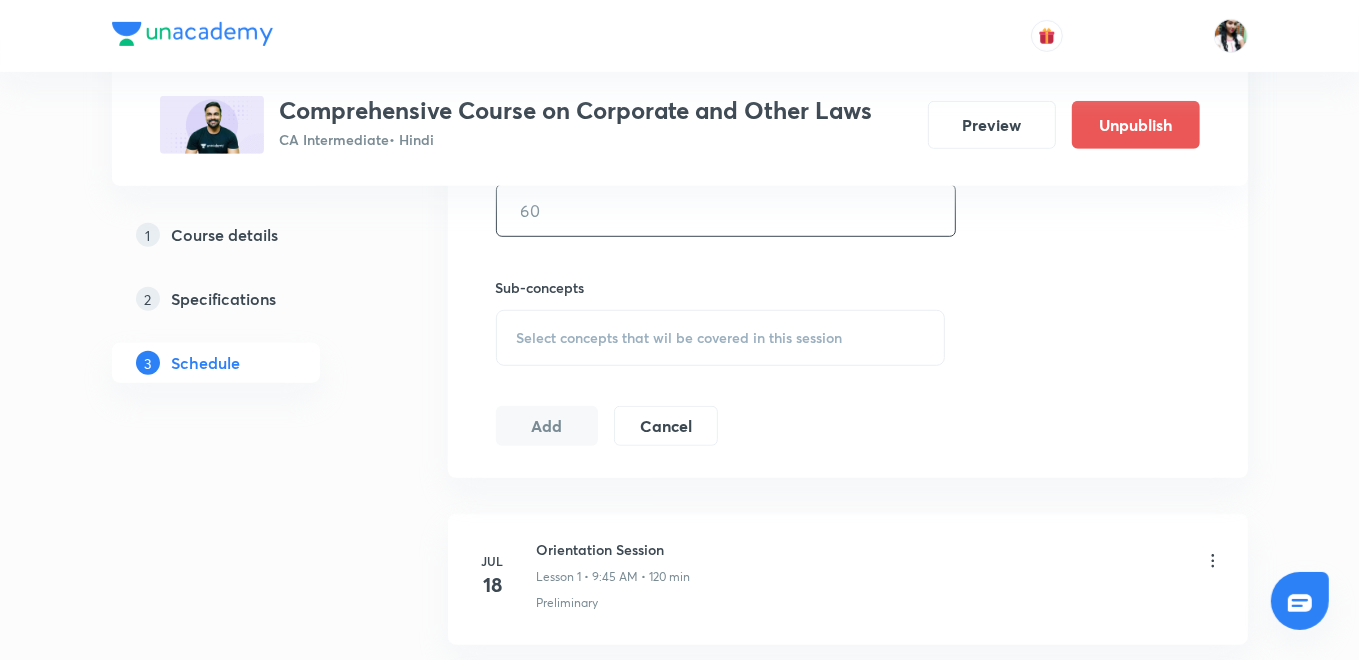 click at bounding box center [726, 210] 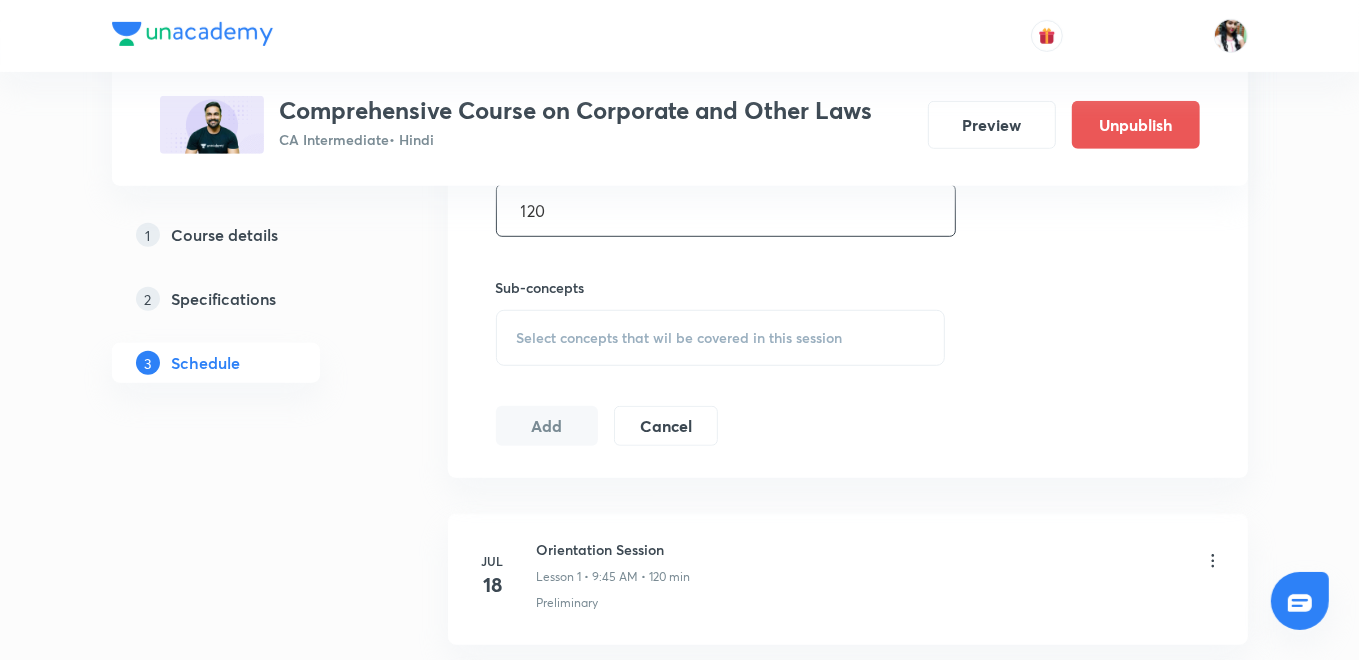 type on "120" 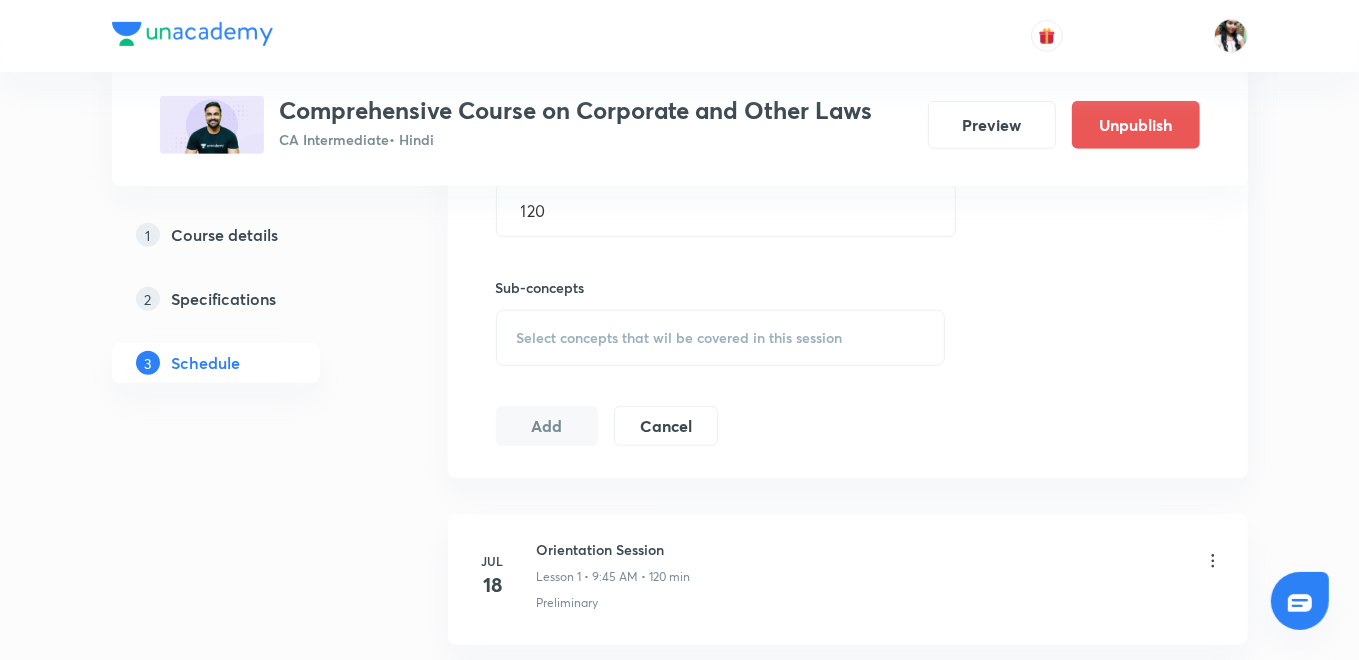 click on "Select concepts that wil be covered in this session" at bounding box center (680, 338) 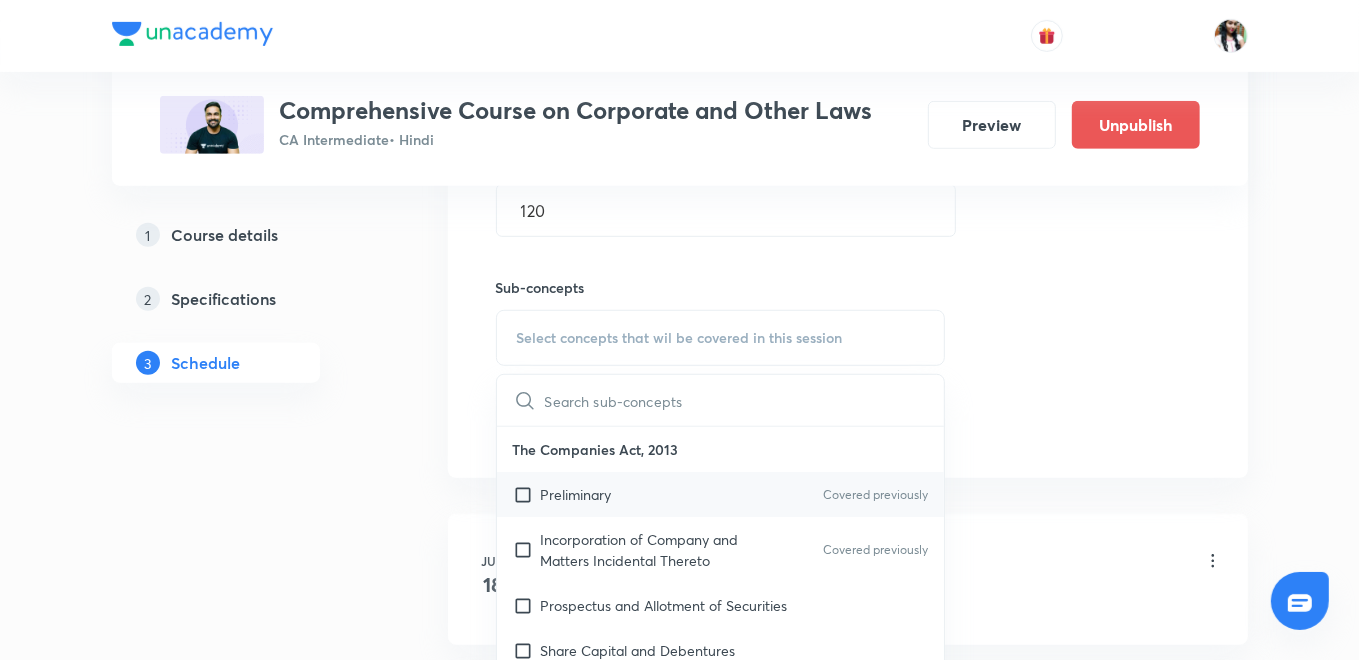 click on "Preliminary" at bounding box center (576, 494) 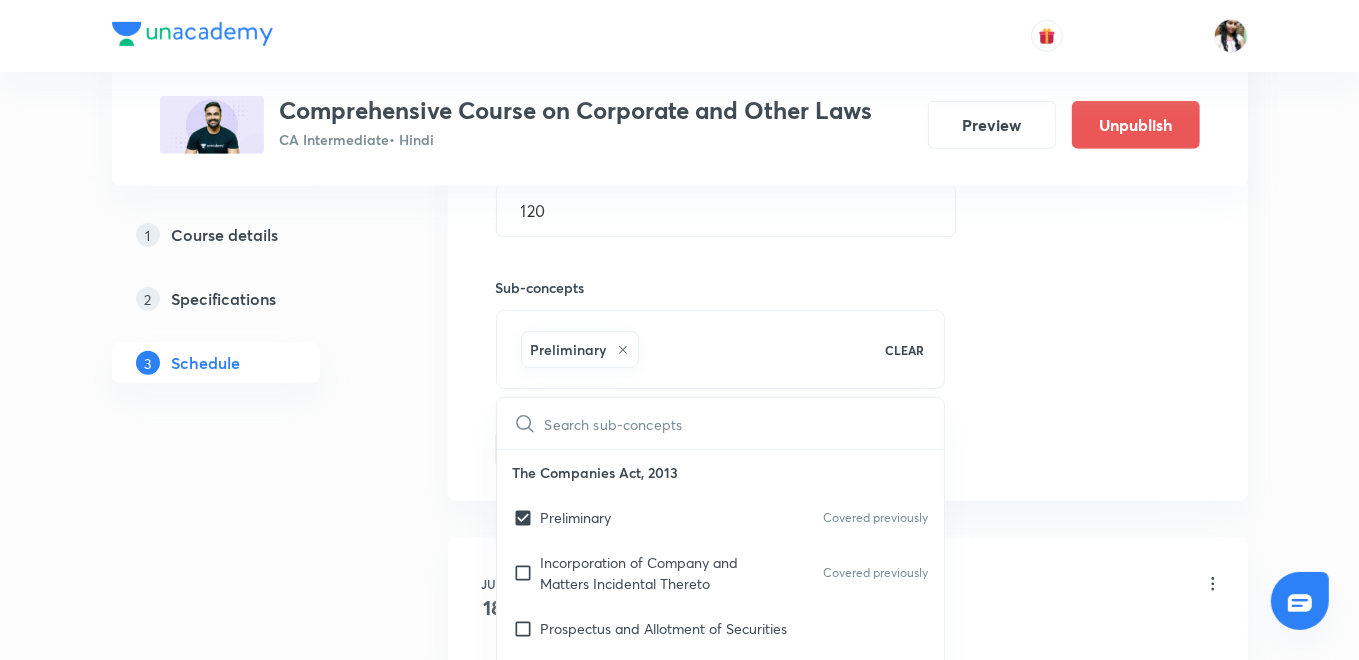 click on "Plus Courses Comprehensive Course on Corporate and Other Laws CA Intermediate  • Hindi Preview Unpublish 1 Course details 2 Specifications 3 Schedule Schedule 14  classes Topic coverage Corporate & Other Laws Cover at least  60 % View details Session  15 Live class Quiz Recorded classes Session title 8/99 FEMA - 2 ​ Schedule for Aug 5, 2025, 9:45 AM ​ Duration (in minutes) 120 ​ Sub-concepts Preliminary CLEAR ​ The Companies Act, 2013 Preliminary Covered previously Incorporation of Company and Matters Incidental Thereto Covered previously Prospectus and Allotment of Securities Share Capital and Debentures Acceptance of Deposits by Companies Registration of Charges Management and Administration Declaration and Payment of Dividend Accounts of Companies Audit and Auditors The Indian Contract Act, 1872 The Indian Contract Act, 1872 The Negotiable Instruments Act The Negotiable Instruments Act The General Clauses Act, 1897 Important Definitions Extent and Applicability General Rules of Construction Add 2" at bounding box center [680, 1060] 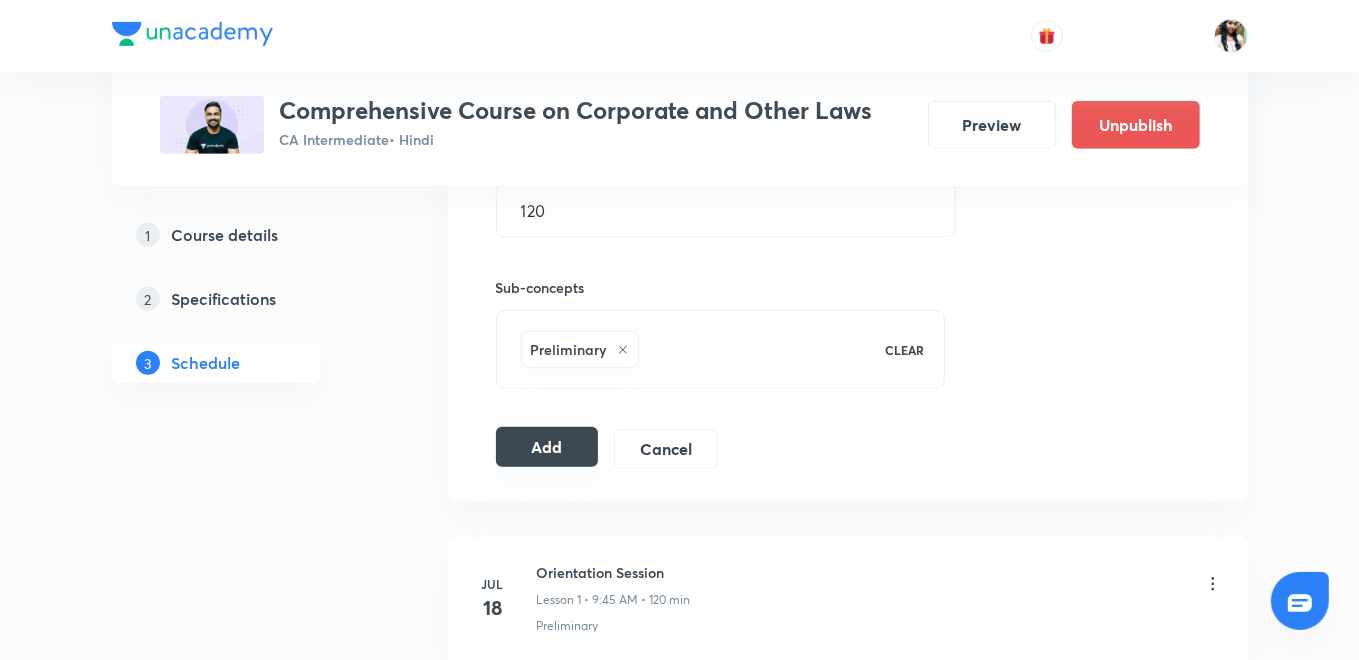 click on "Add" at bounding box center [547, 447] 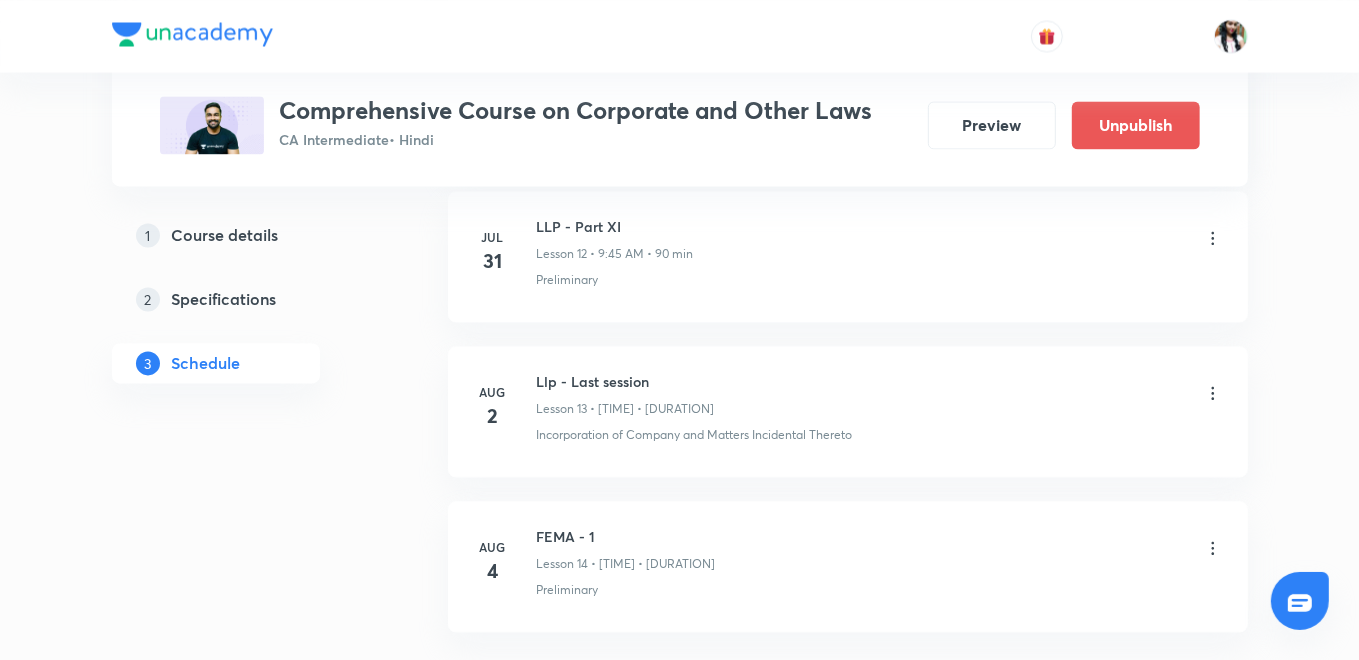scroll, scrollTop: 3028, scrollLeft: 0, axis: vertical 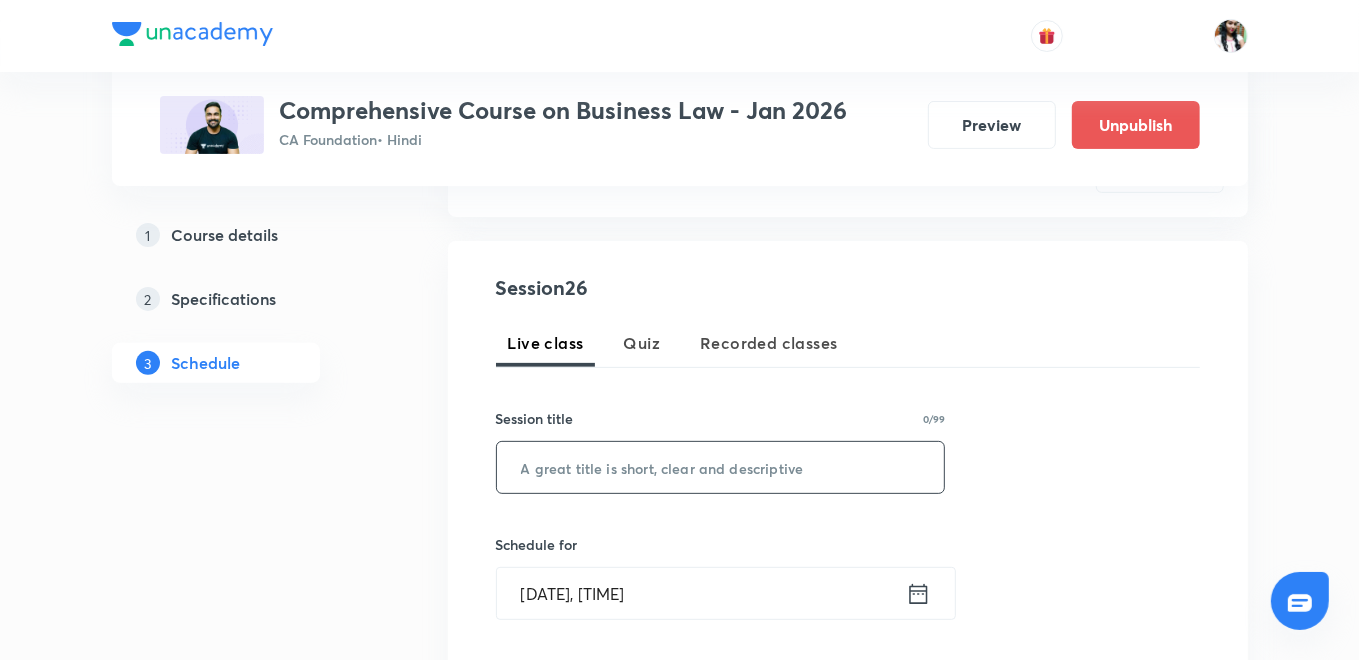 click at bounding box center [721, 467] 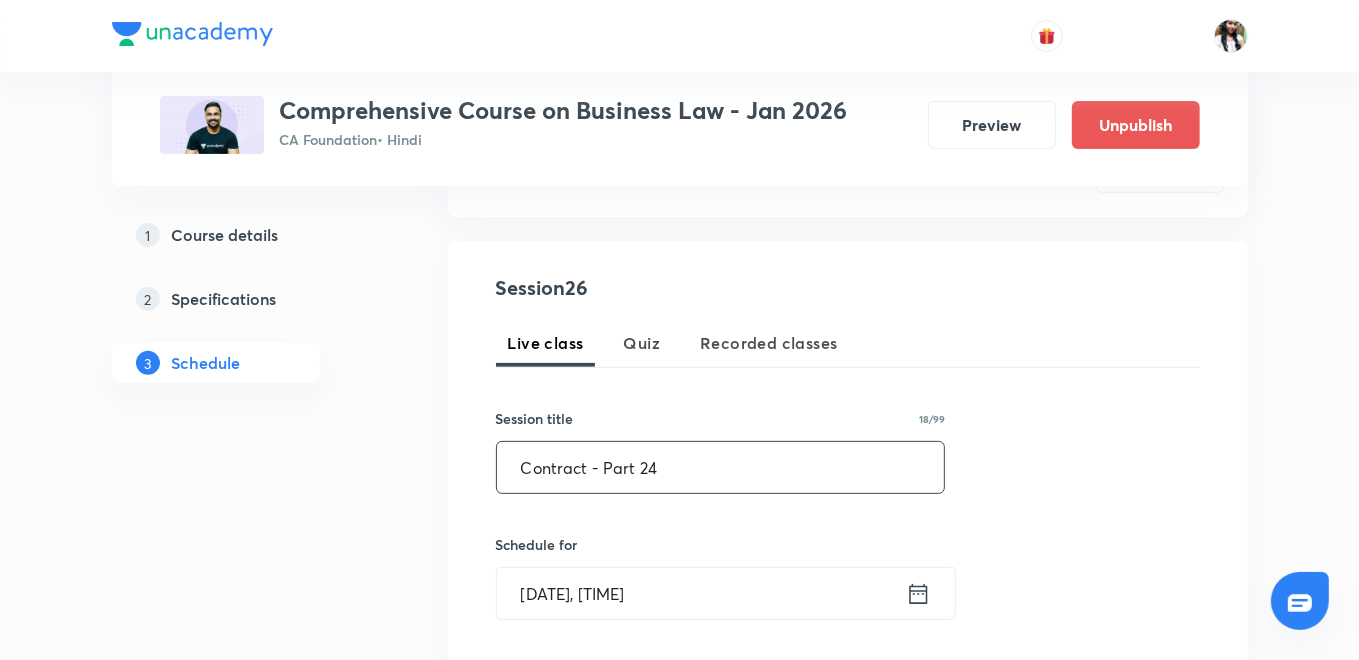 type on "Contract - Part 24" 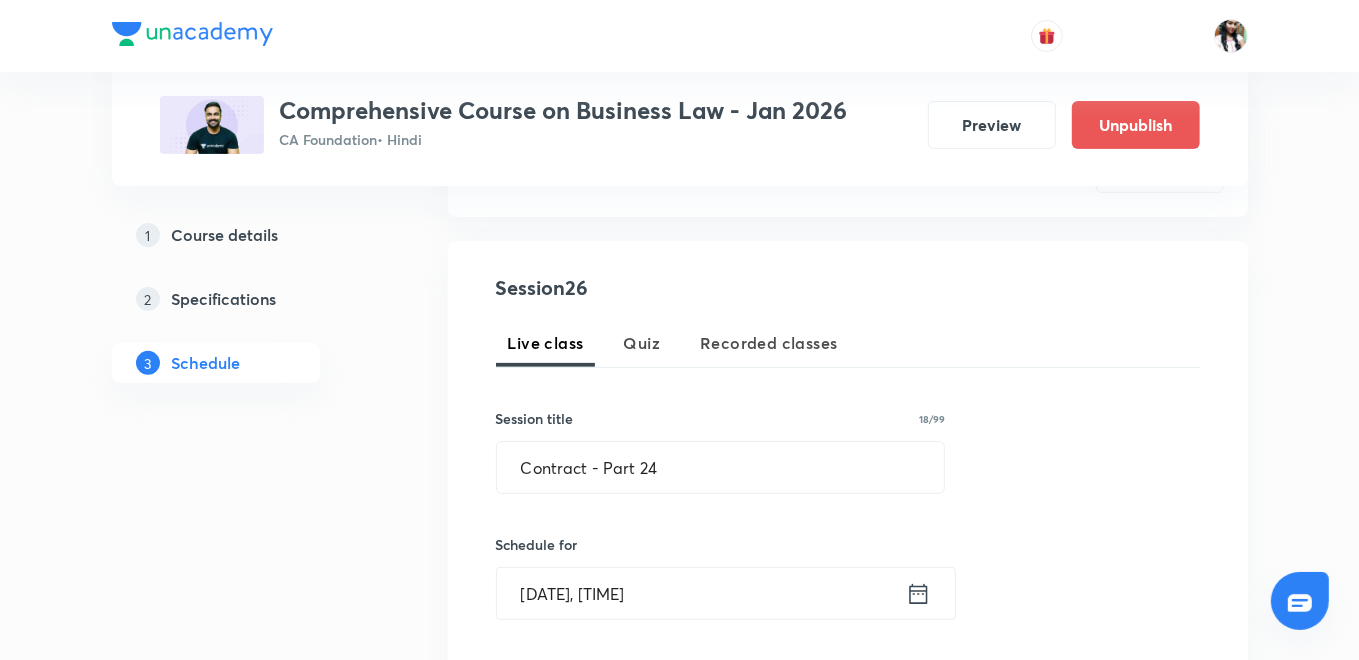 click 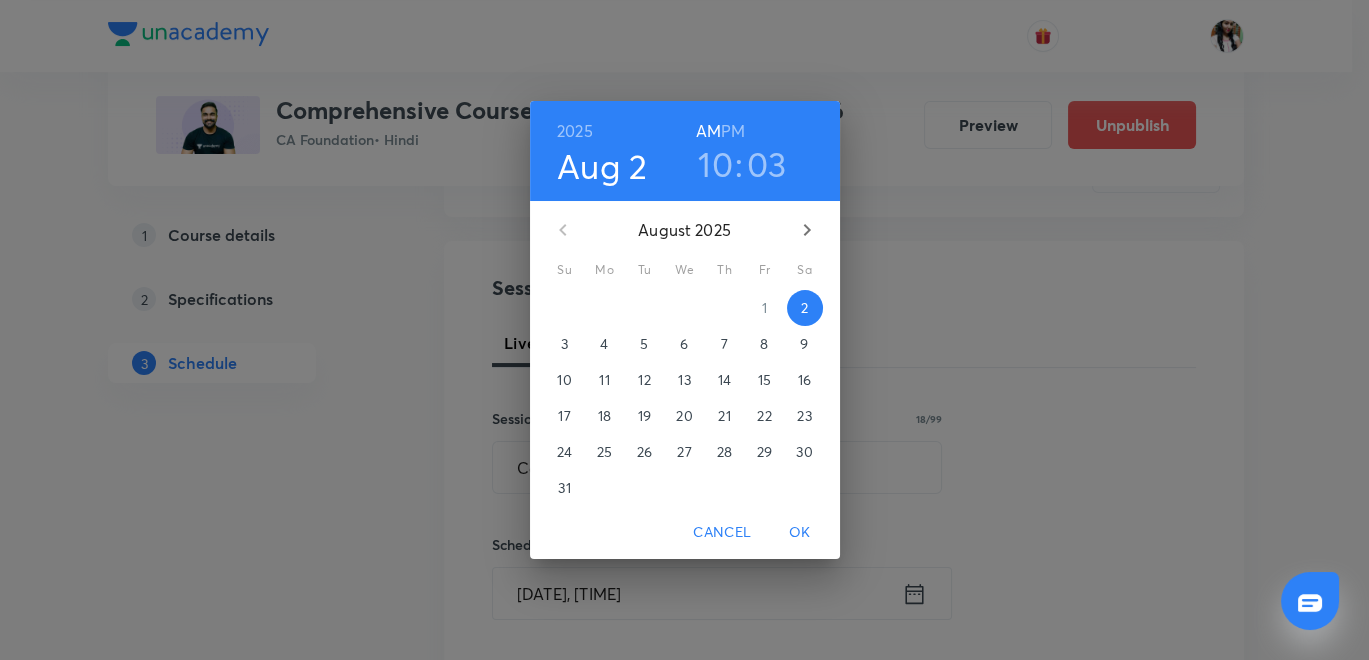 click on "4" at bounding box center [605, 344] 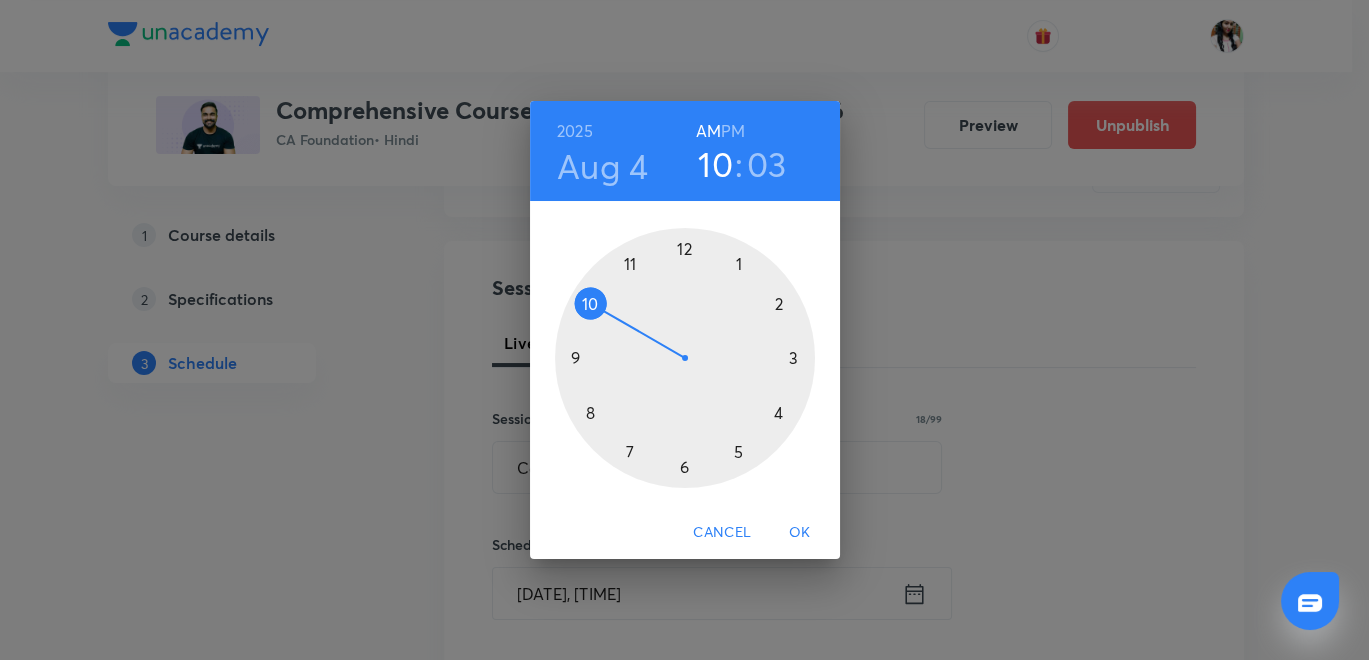 click on "PM" at bounding box center [733, 131] 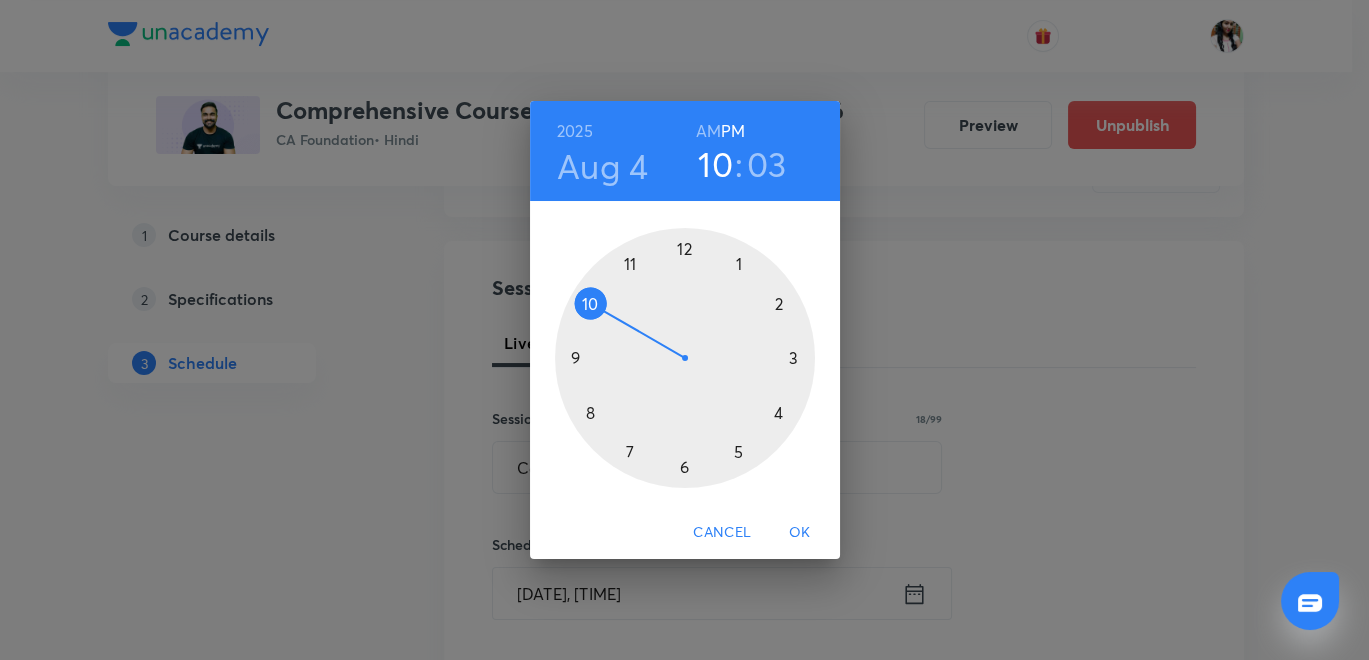 click at bounding box center [685, 358] 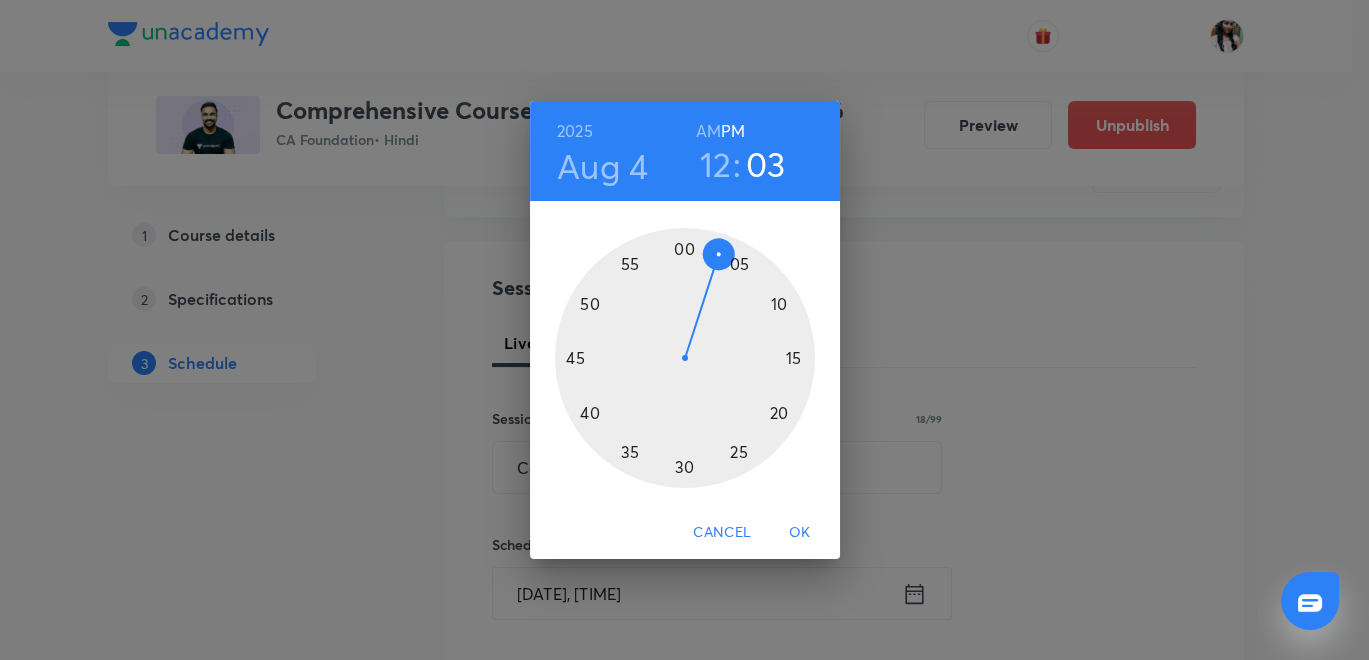 click at bounding box center [685, 358] 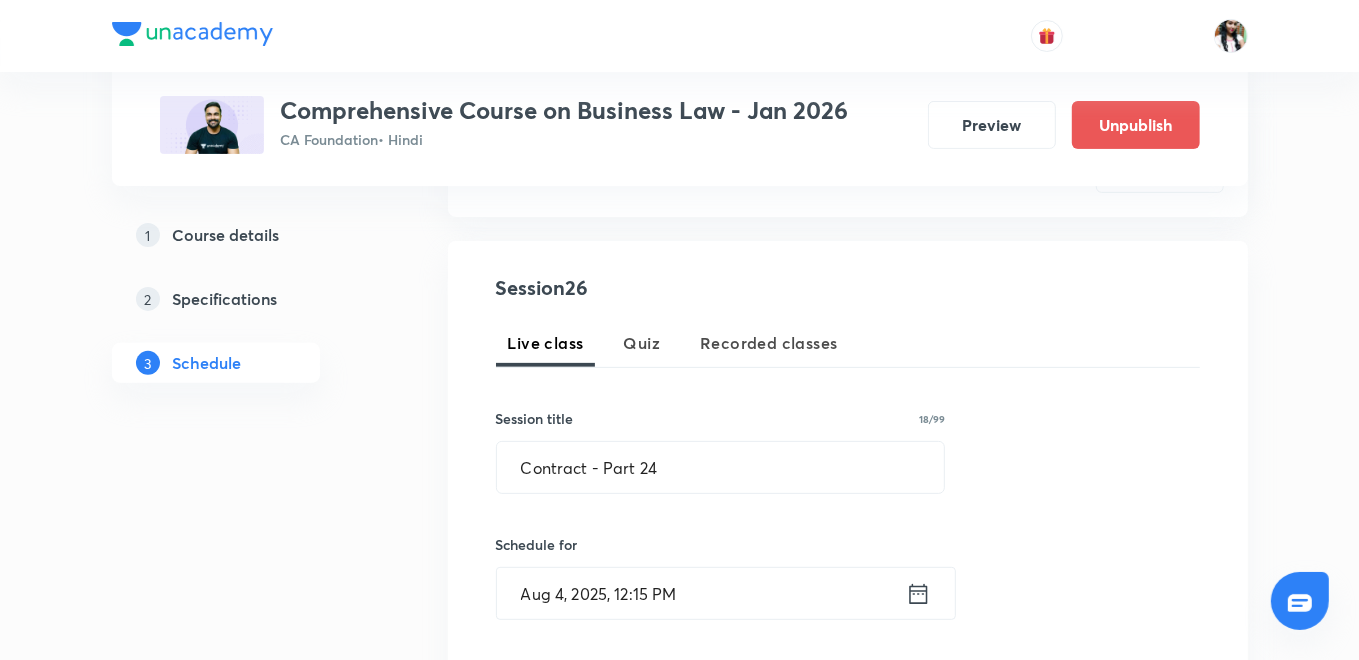 click on "Plus Courses Comprehensive Course on Business Law - Jan 2026 CA Foundation  • Hindi Preview Unpublish 1 Course details 2 Specifications 3 Schedule Schedule 25  classes Topic coverage Business Laws Cover at least  60 % View details Session  26 Live class Quiz Recorded classes Session title 18/99 Contract - Part 24 ​ Schedule for Aug 4, 2025, 12:15 PM ​ Duration (in minutes) ​ Sub-concepts Select concepts that wil be covered in this session Add Cancel Jul 10 Orientation Lesson 1 • 12:15 PM • 90 min An Overview of Sections 1 to 75 Jul 11 Contract - Part 1 Lesson 2 • 12:15 PM • 90 min Other Essential Elements of a Valid Contract · An Overview of Sections 1 to 75 Jul 12 Contract - Part 2 Lesson 3 • 12:15 PM • 90 min Other Essential Elements of a Valid Contract Jul 14 Contract - Part 3 Lesson 4 • 12:15 PM • 90 min Performance of Contract · Other Essential Elements of a Valid Contract Jul 15 Contract - Part 4 Lesson 5 • 12:15 PM • 90 min Breach of Contract · Performance of Contract ·" at bounding box center (680, 2410) 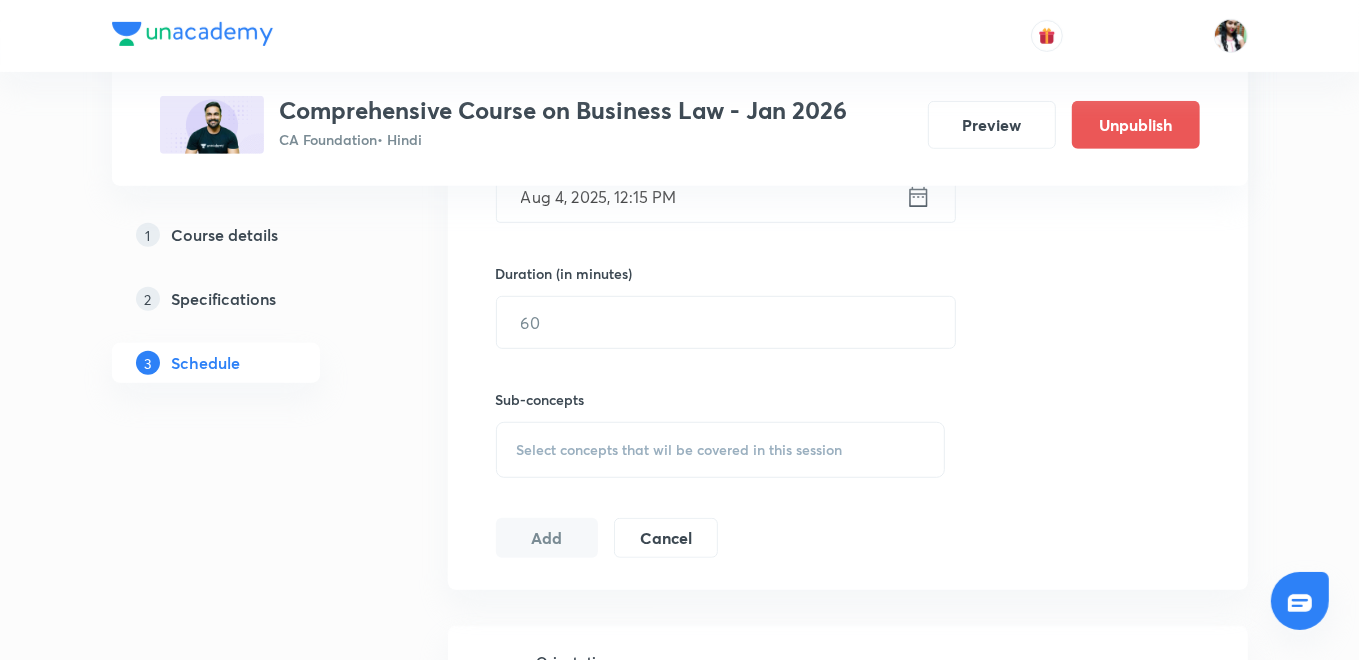 scroll, scrollTop: 719, scrollLeft: 0, axis: vertical 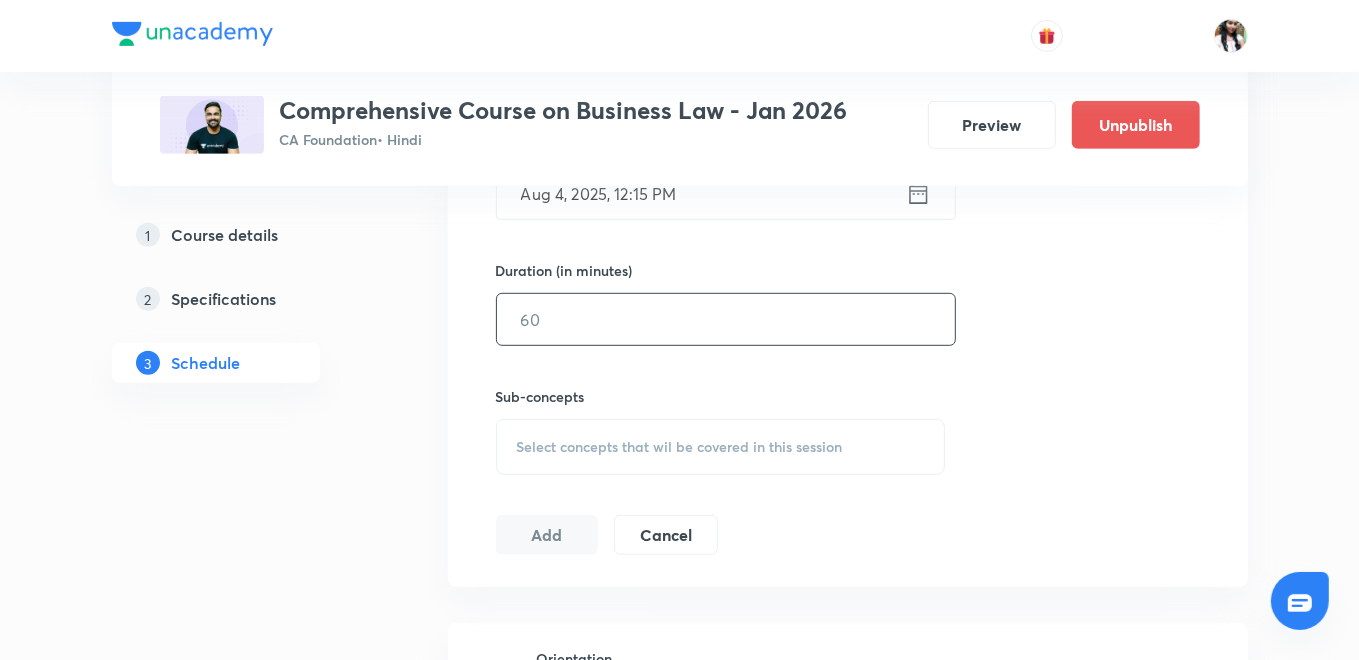 click at bounding box center [726, 319] 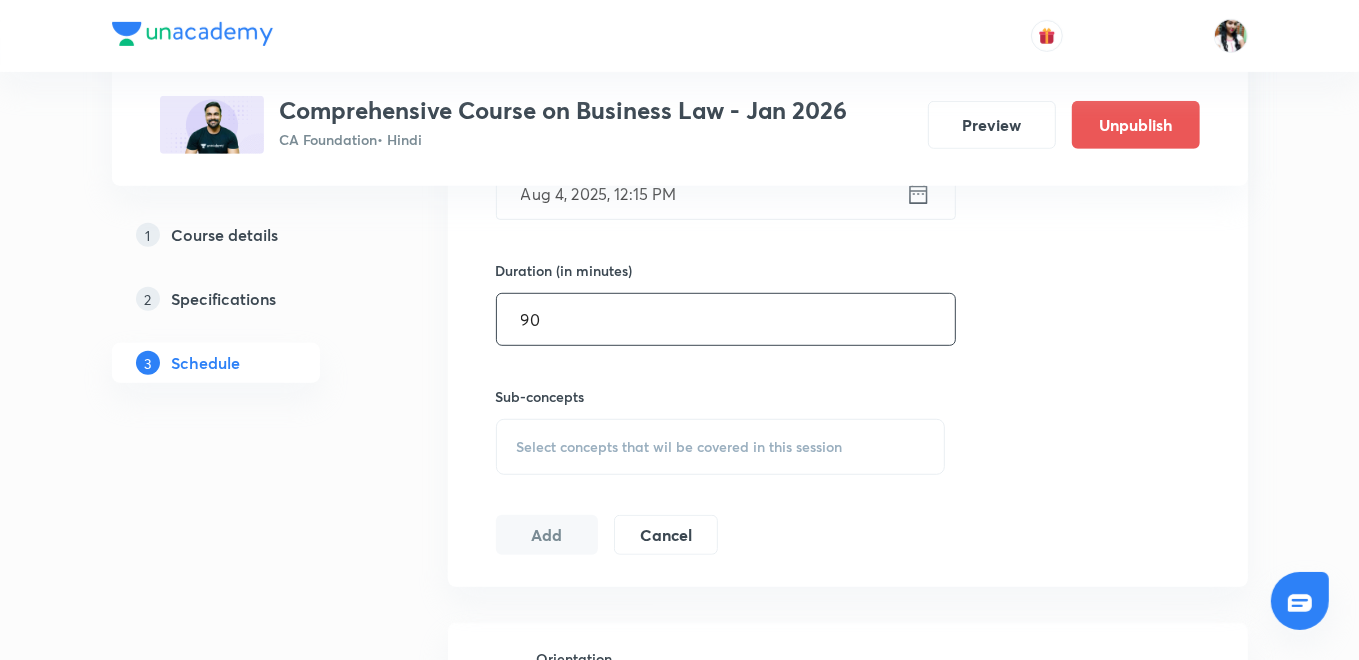 type on "90" 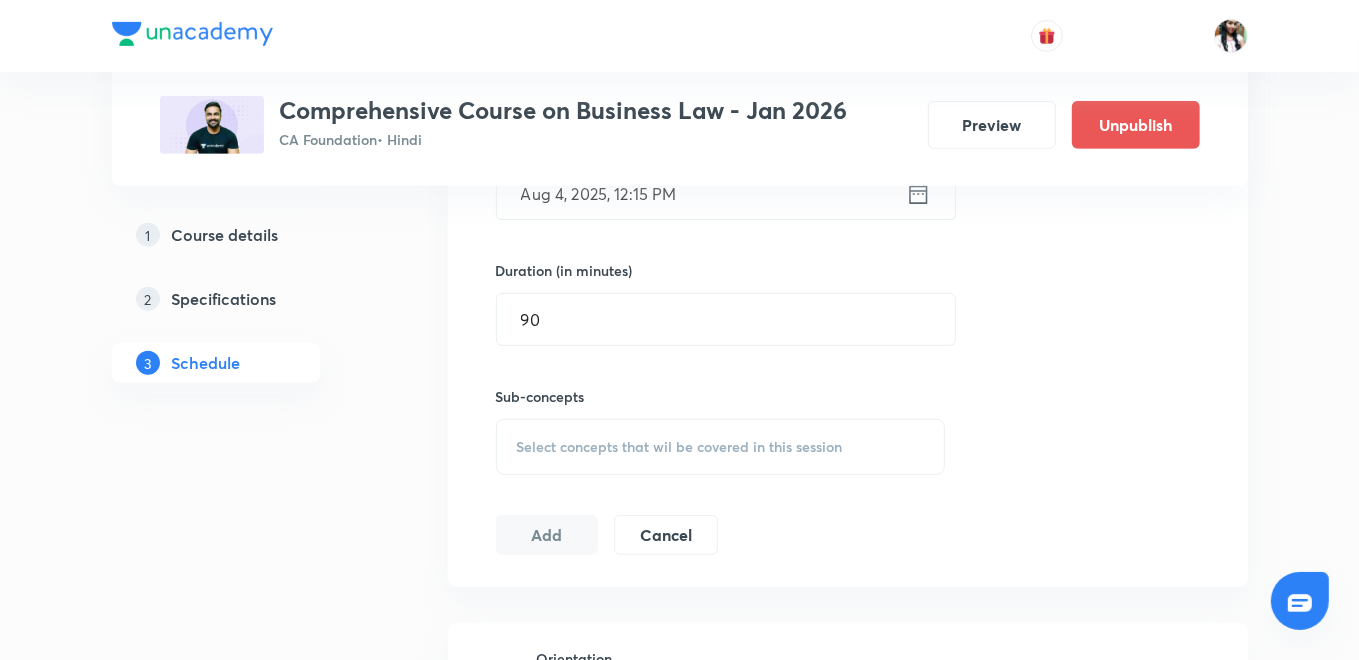 click on "Select concepts that wil be covered in this session" at bounding box center (680, 447) 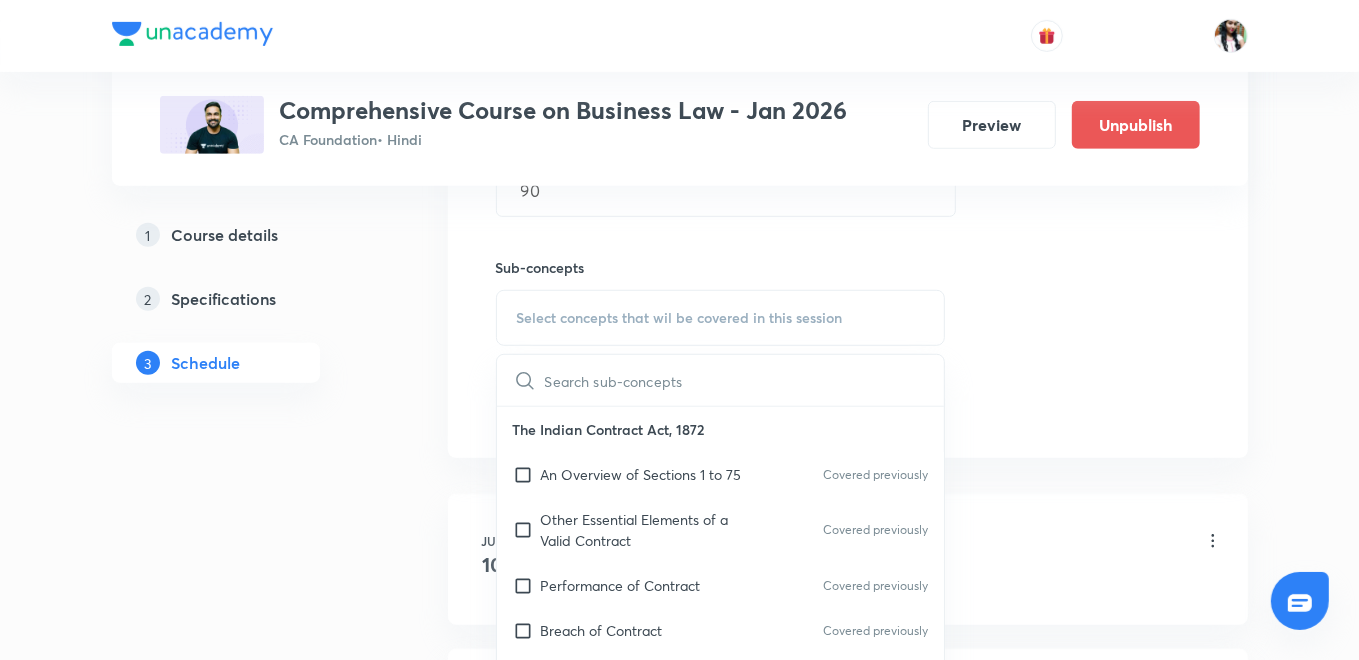 scroll, scrollTop: 856, scrollLeft: 0, axis: vertical 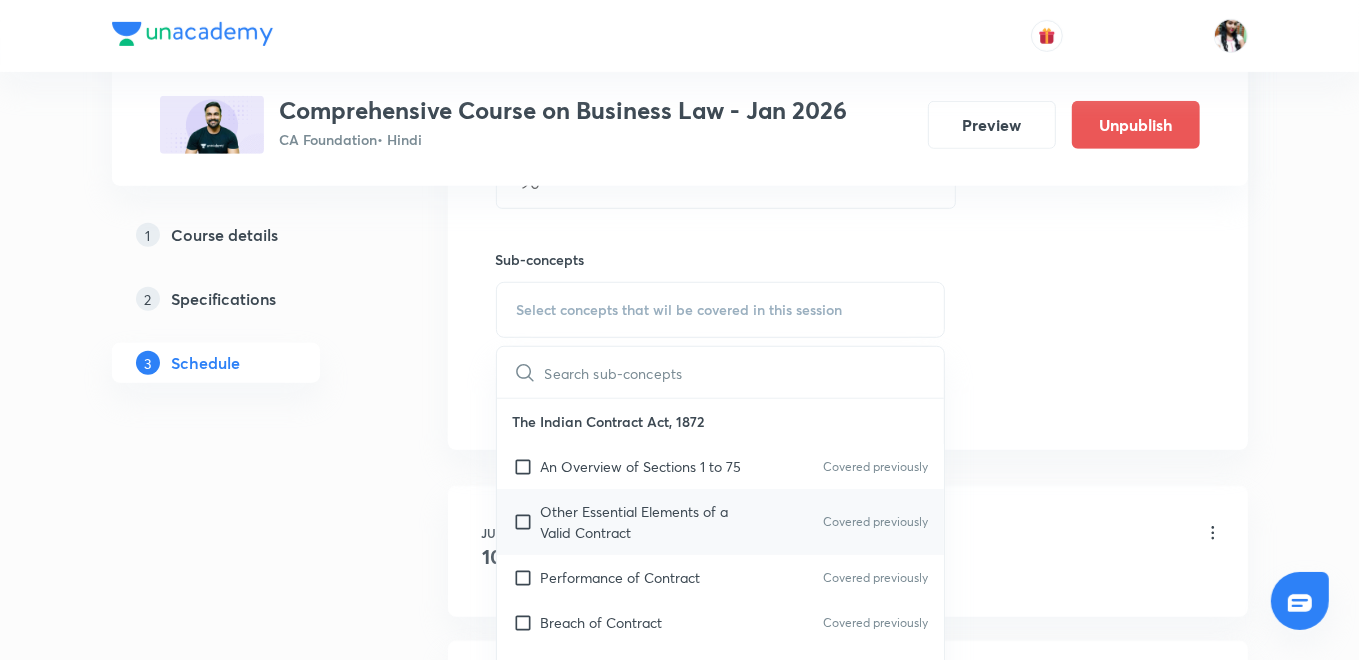 click on "Other Essential Elements of a Valid Contract Covered previously" at bounding box center [721, 522] 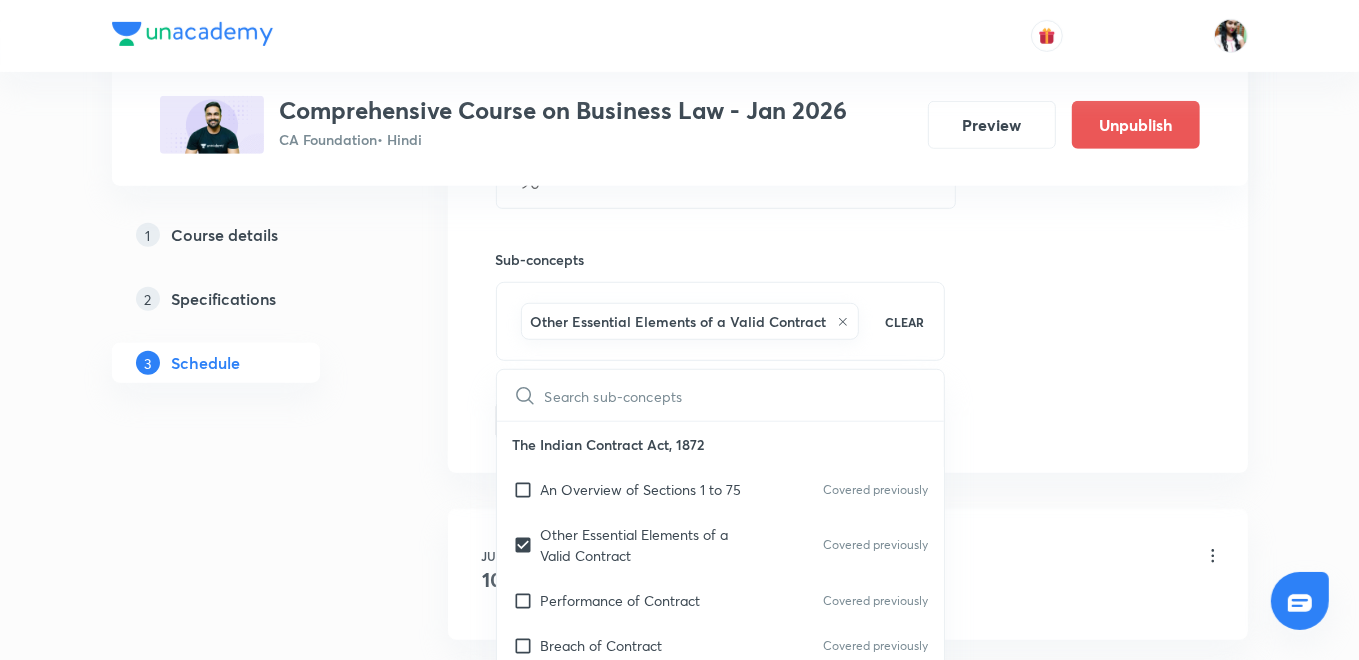 click on "Plus Courses Comprehensive Course on Business Law - Jan 2026 CA Foundation  • Hindi Preview Unpublish 1 Course details 2 Specifications 3 Schedule Schedule 25  classes Topic coverage Business Laws Cover at least  60 % View details Session  26 Live class Quiz Recorded classes Session title 18/99 Contract - Part 24 ​ Schedule for Aug 4, 2025, 12:15 PM ​ Duration (in minutes) 90 ​ Sub-concepts Other Essential Elements of a Valid Contract CLEAR ​ The Indian Contract Act, 1872 An Overview of Sections 1 to 75 Covered previously Other Essential Elements of a Valid Contract Covered previously Performance of Contract Covered previously Breach of Contract Covered previously Contingent and Quasi Contract Covered previously The Sale of Goods Act, 1930 Formation of the Contract of Sale Covered previously Conditions and Warranties Transfer of Ownership and Delivery of Goods Unpaid Seller and His Rights Indian Partnership Act 1932 General Nature of Partnership Rights and Duties of Partners Reconstitution of Firms" at bounding box center (680, 1884) 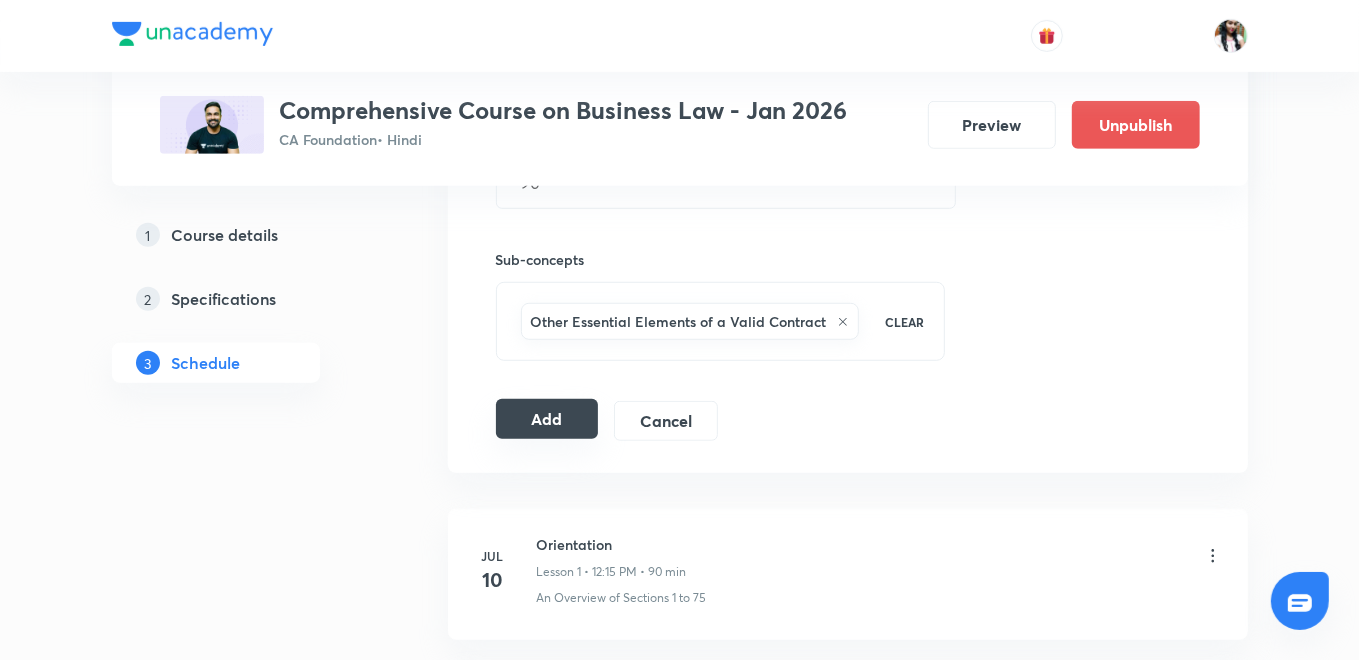 click on "Add" at bounding box center (547, 419) 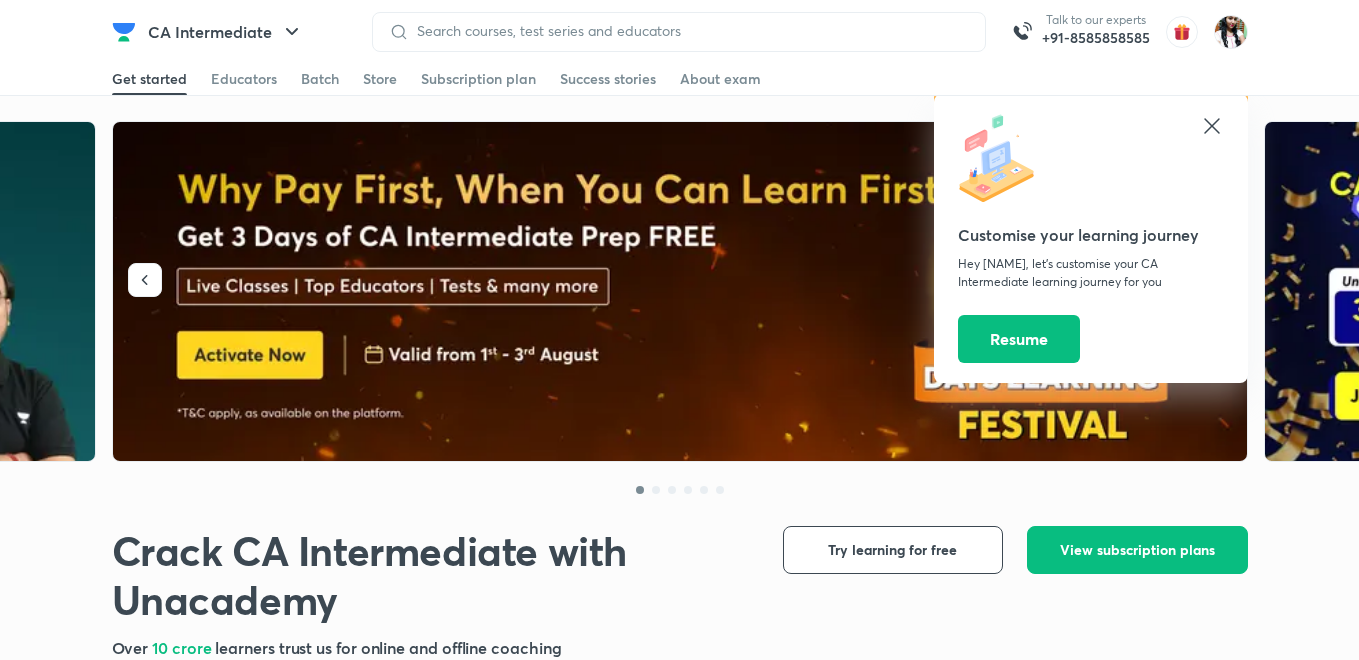 scroll, scrollTop: 0, scrollLeft: 0, axis: both 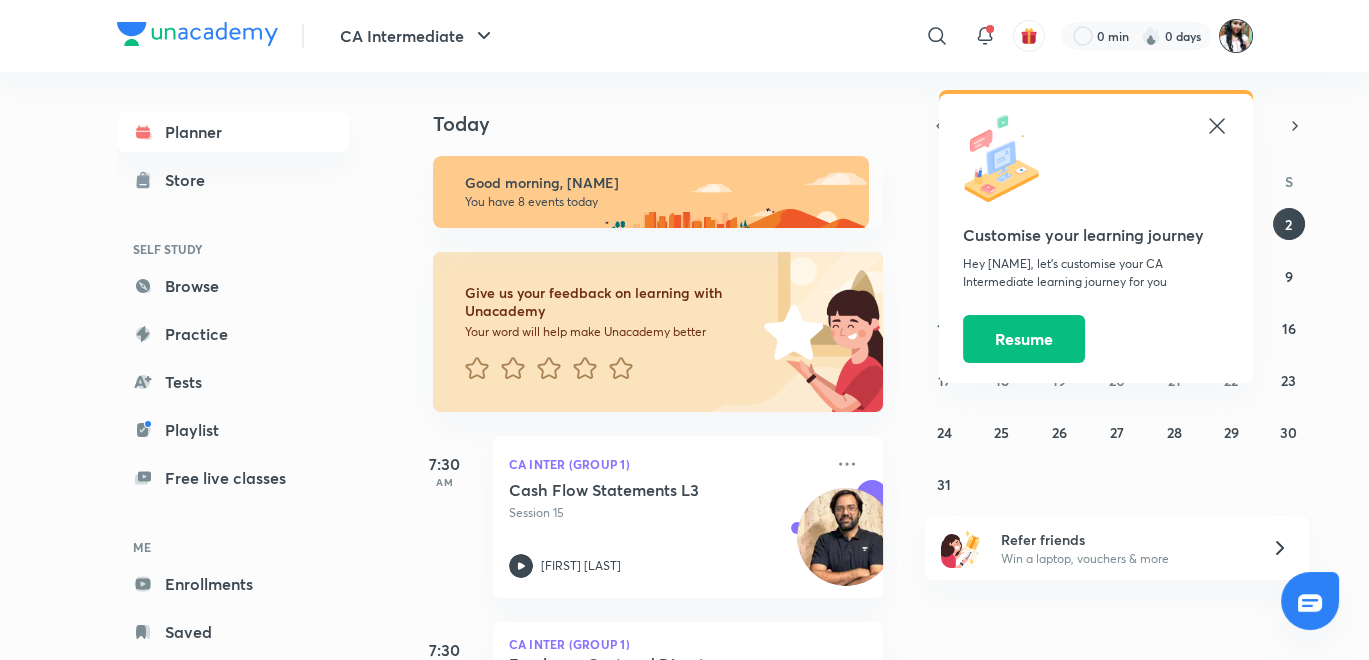 click at bounding box center (1236, 36) 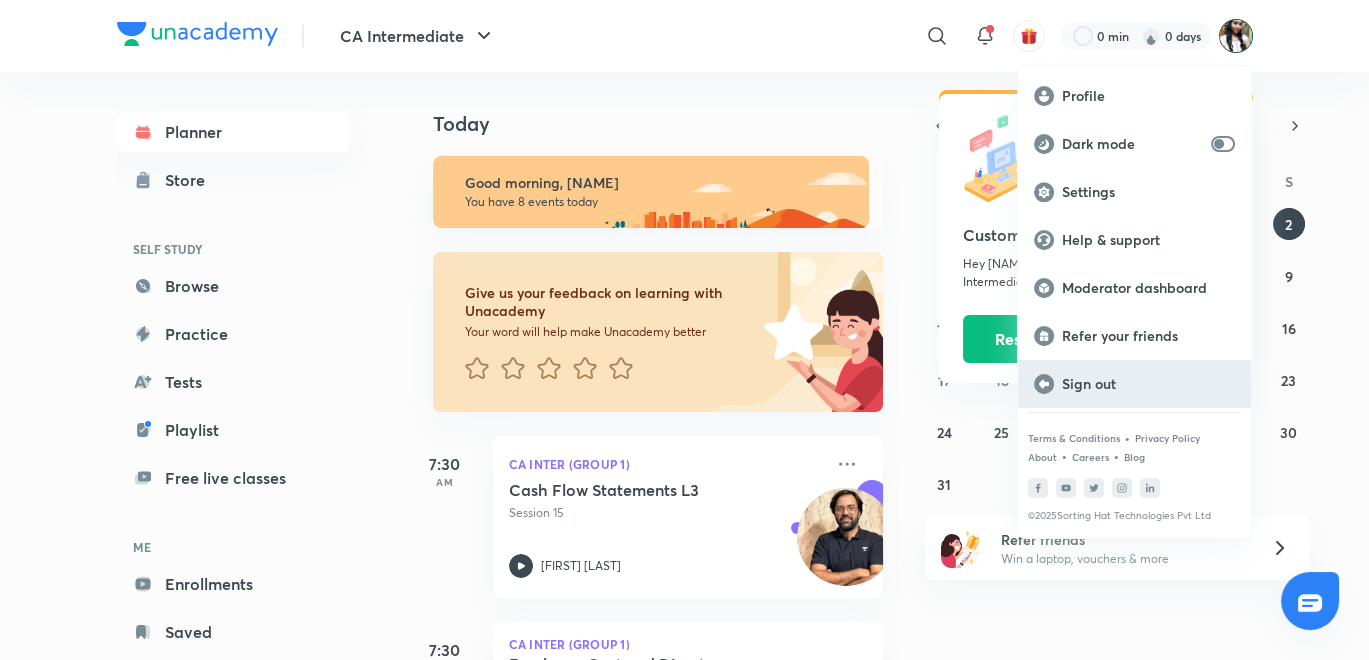 click on "Sign out" at bounding box center [1148, 384] 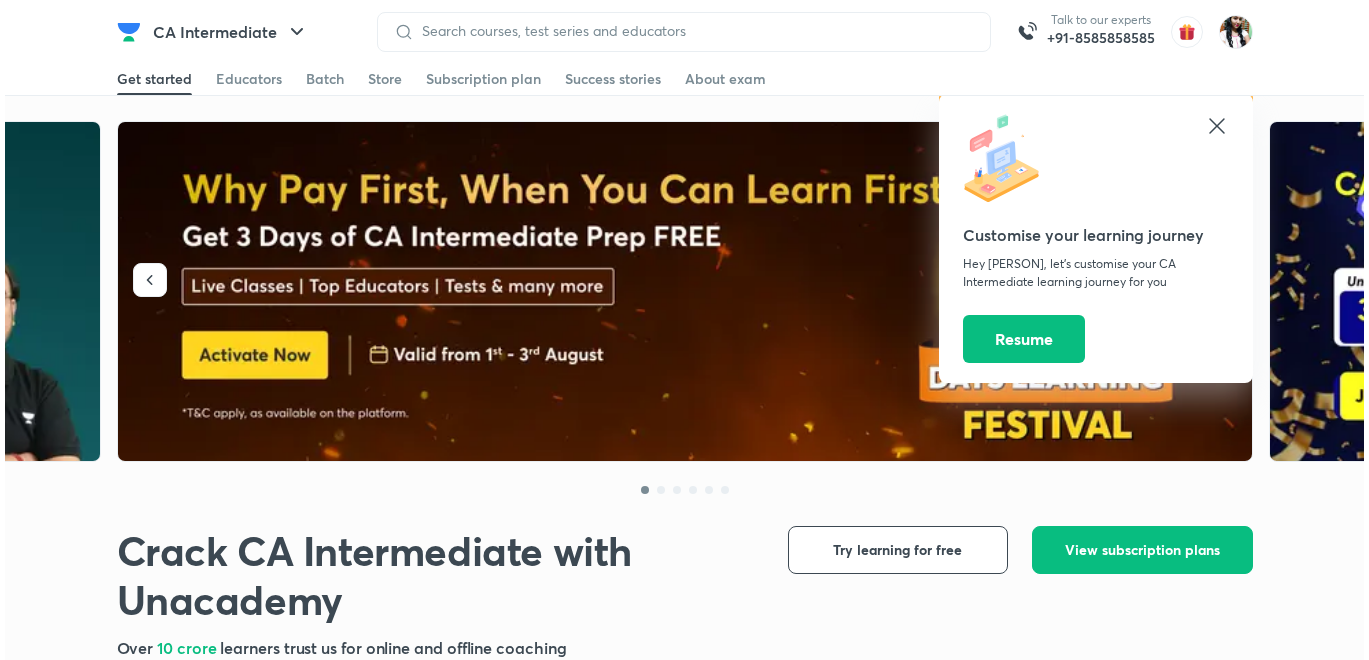 scroll, scrollTop: 0, scrollLeft: 0, axis: both 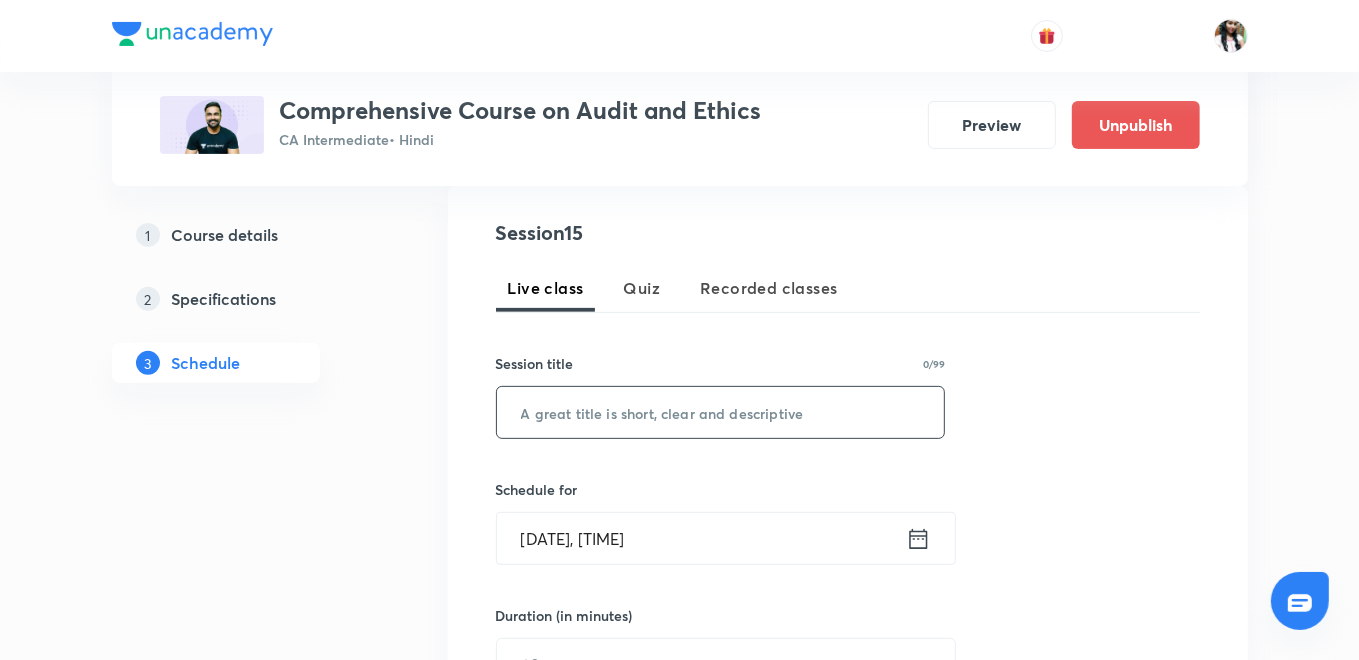 click at bounding box center [721, 412] 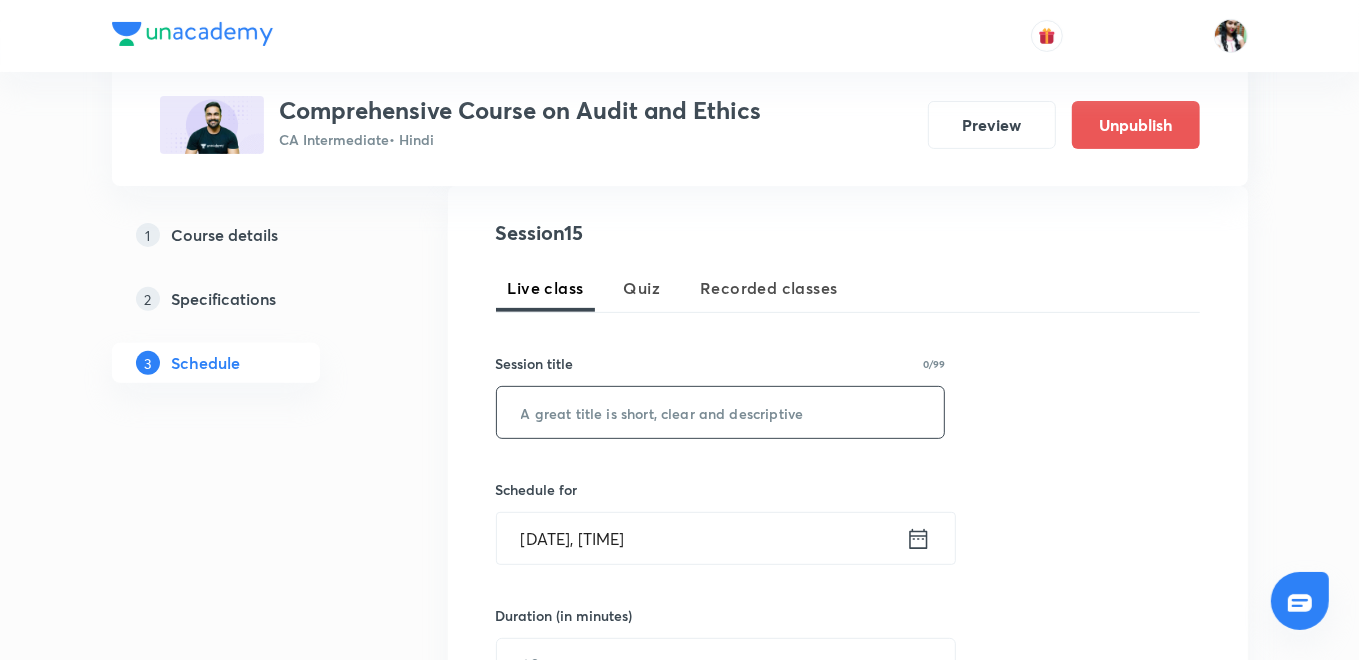 paste on "Audit evidence" 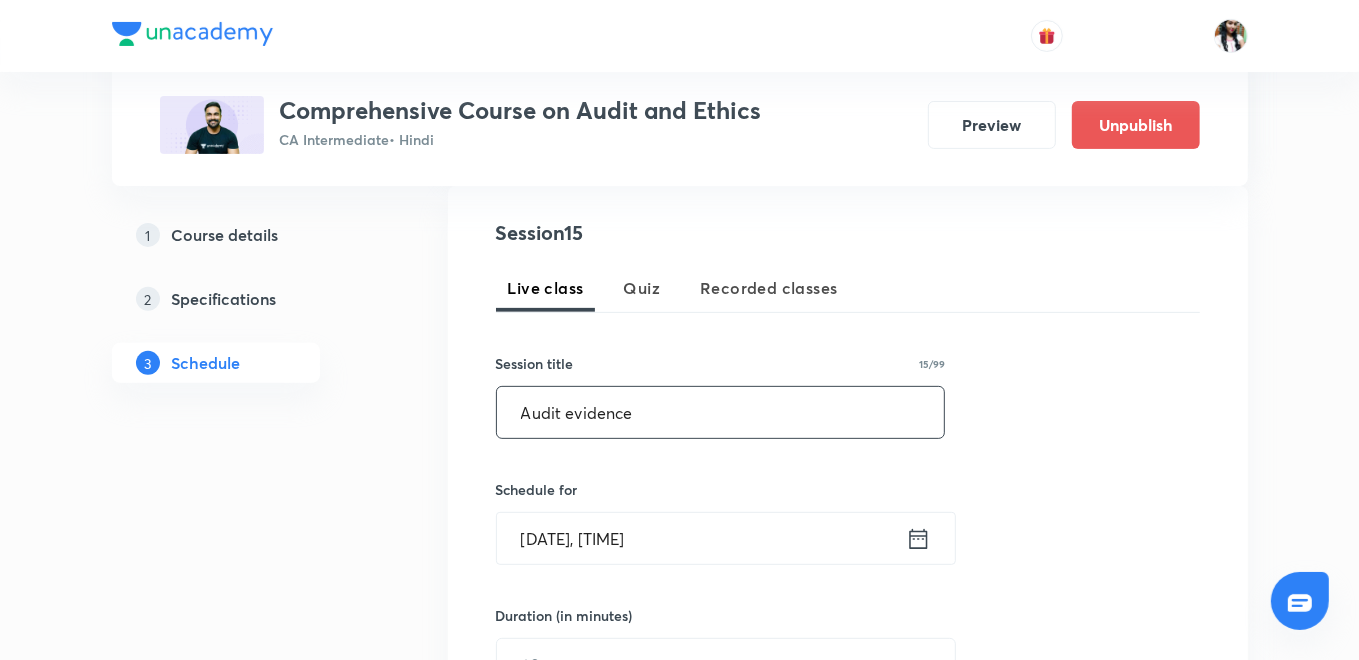 type on "Audit evidence" 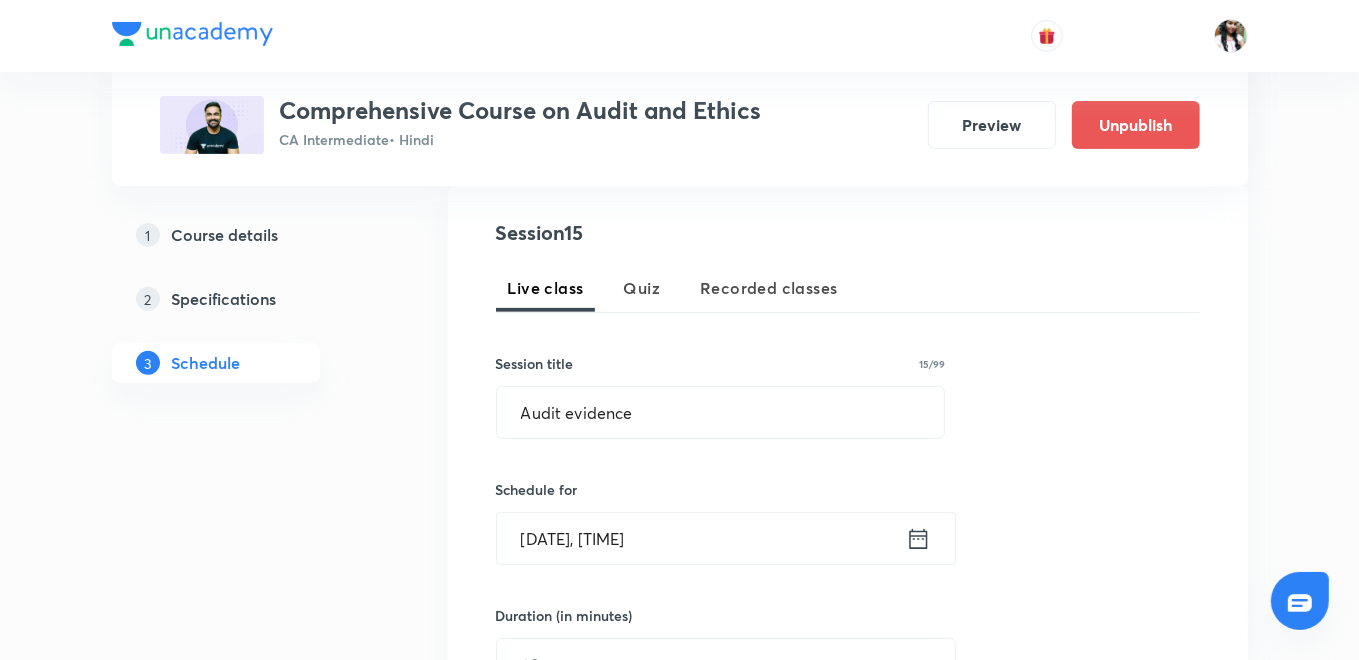 click 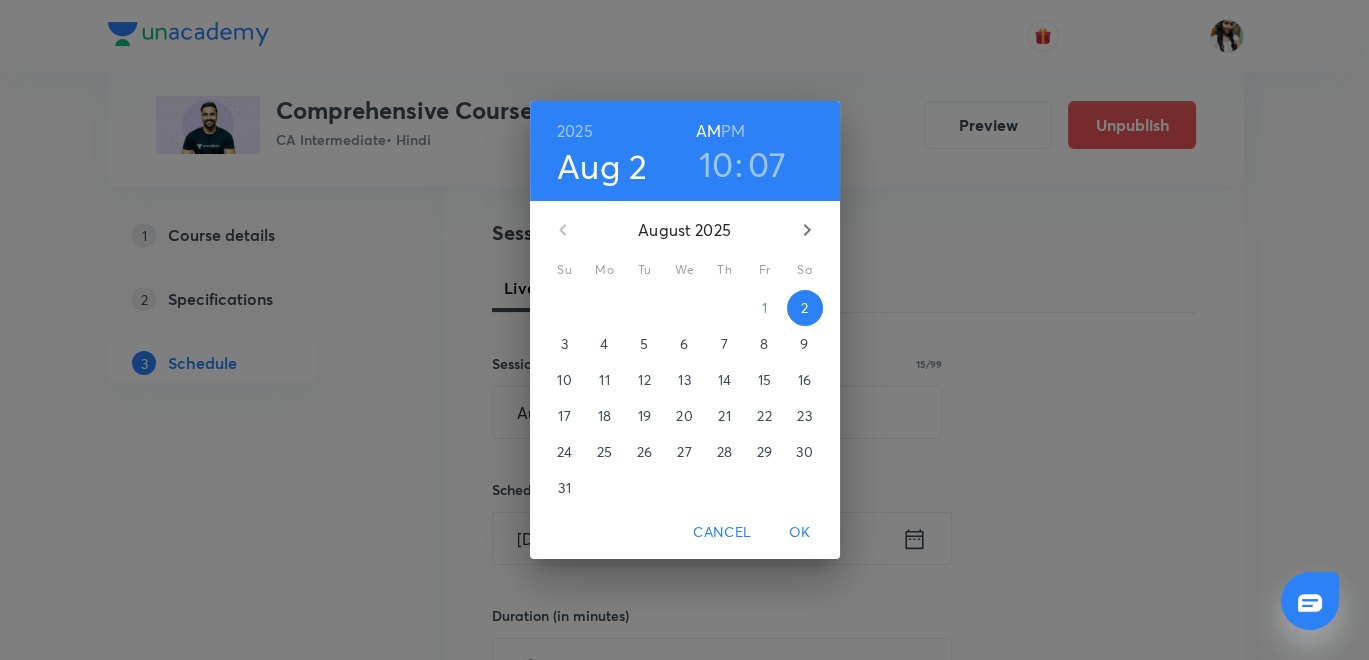 click on "4" at bounding box center [605, 344] 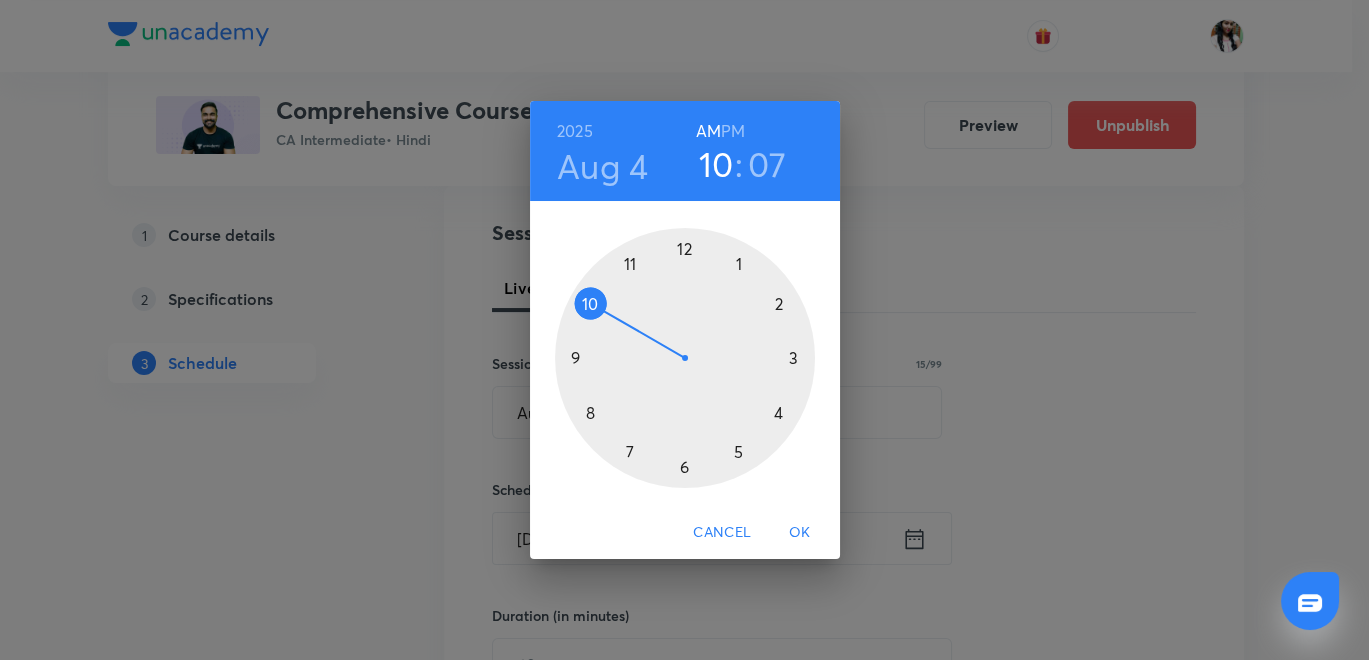click on "PM" at bounding box center (733, 131) 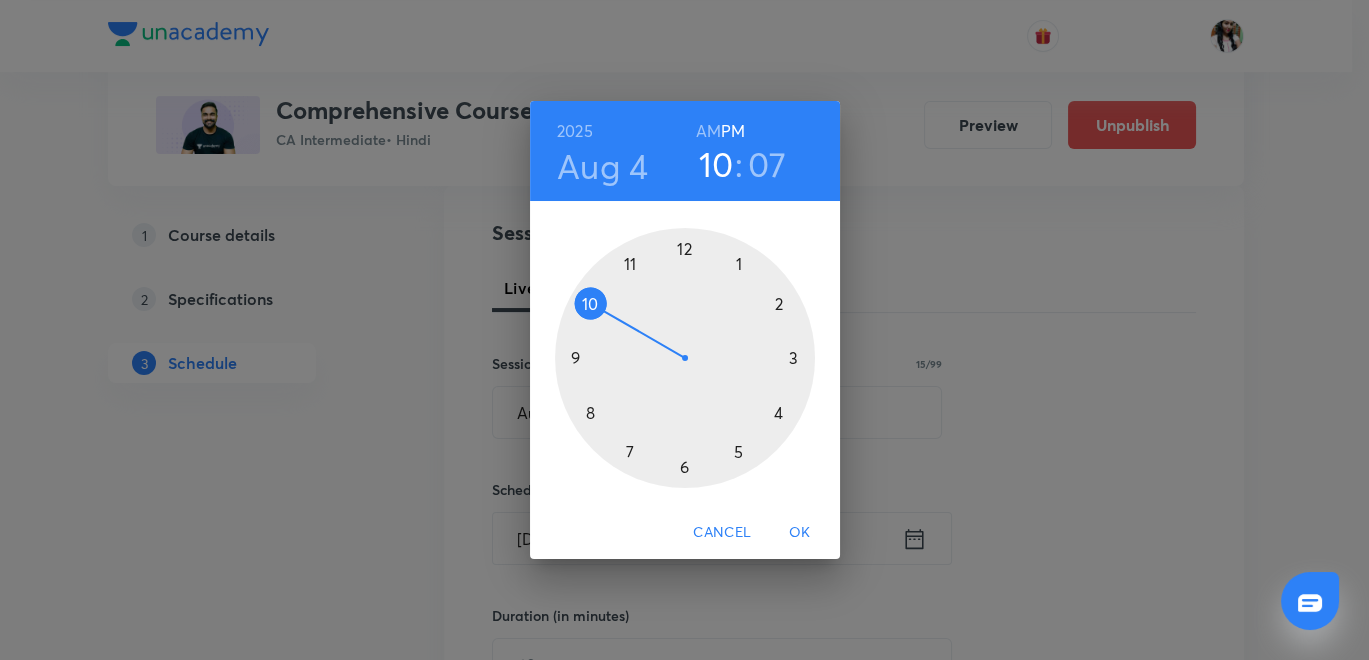 click at bounding box center [685, 358] 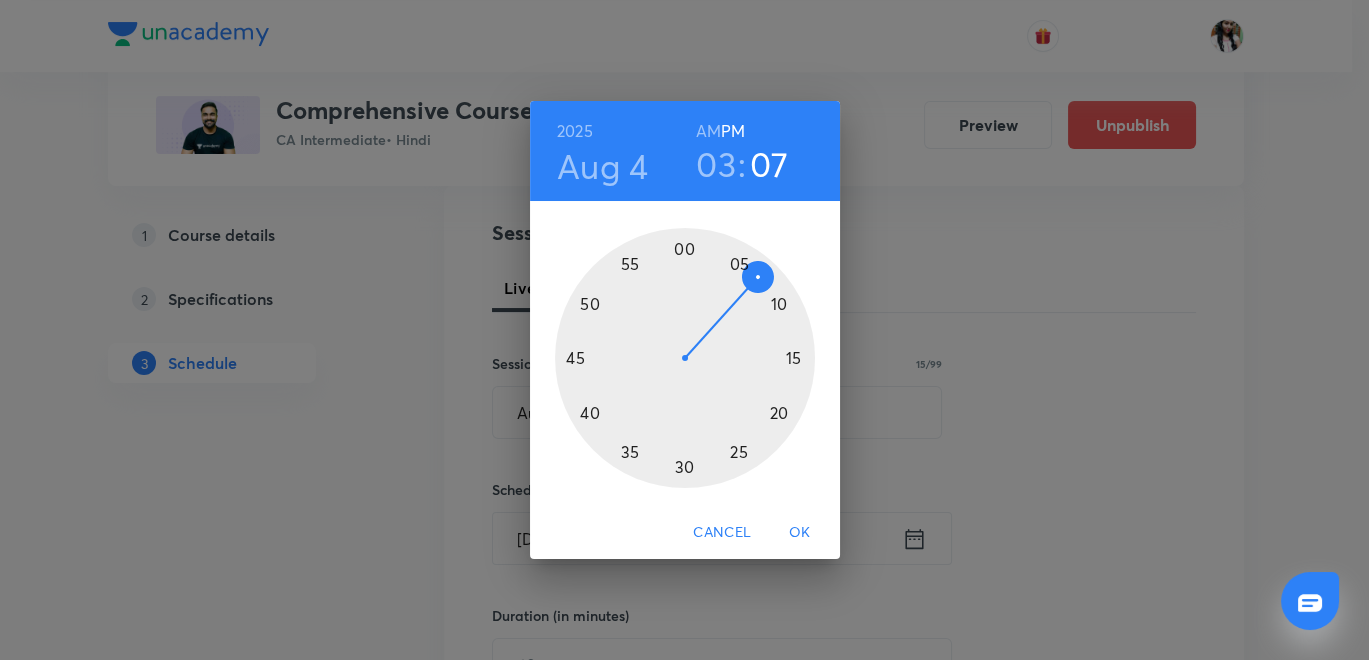 click at bounding box center (685, 358) 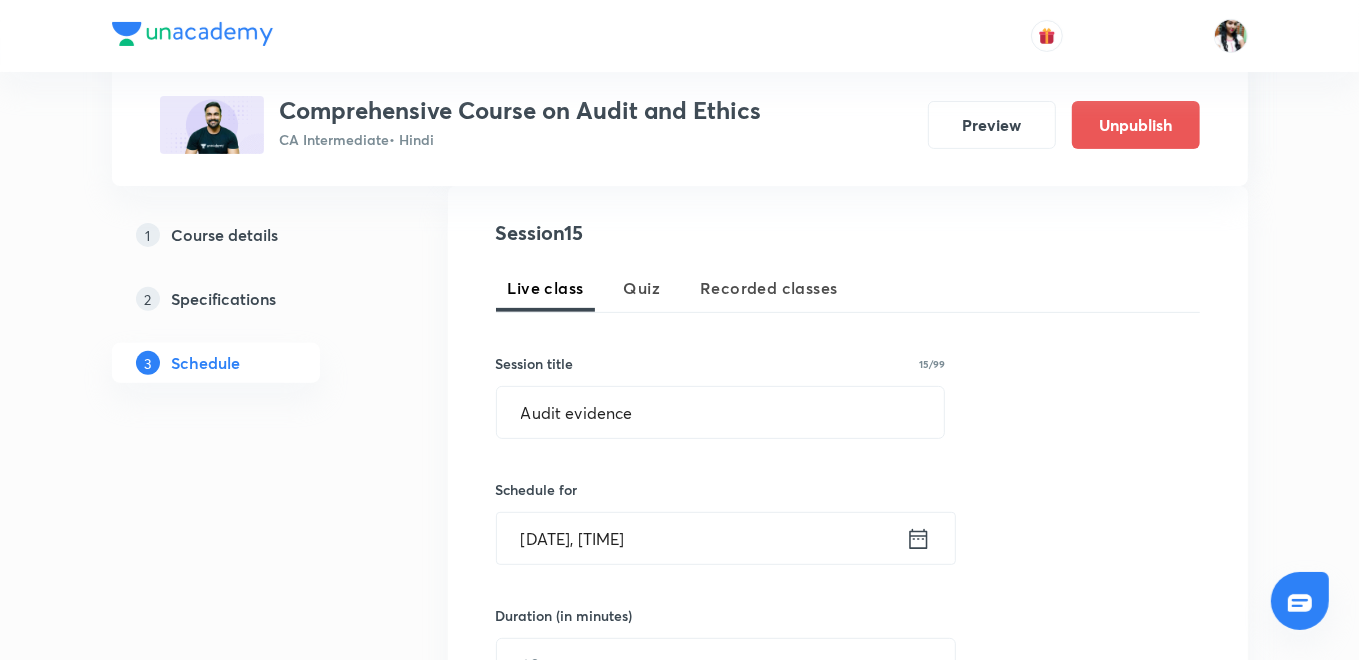 click on "Session  15 Live class Quiz Recorded classes Session title 15/99 Audit evidence ​ Schedule for [DATE], [TIME] ​ Duration (in minutes) ​ Sub-concepts Select concepts that wil be covered in this session Add Cancel" at bounding box center [848, 559] 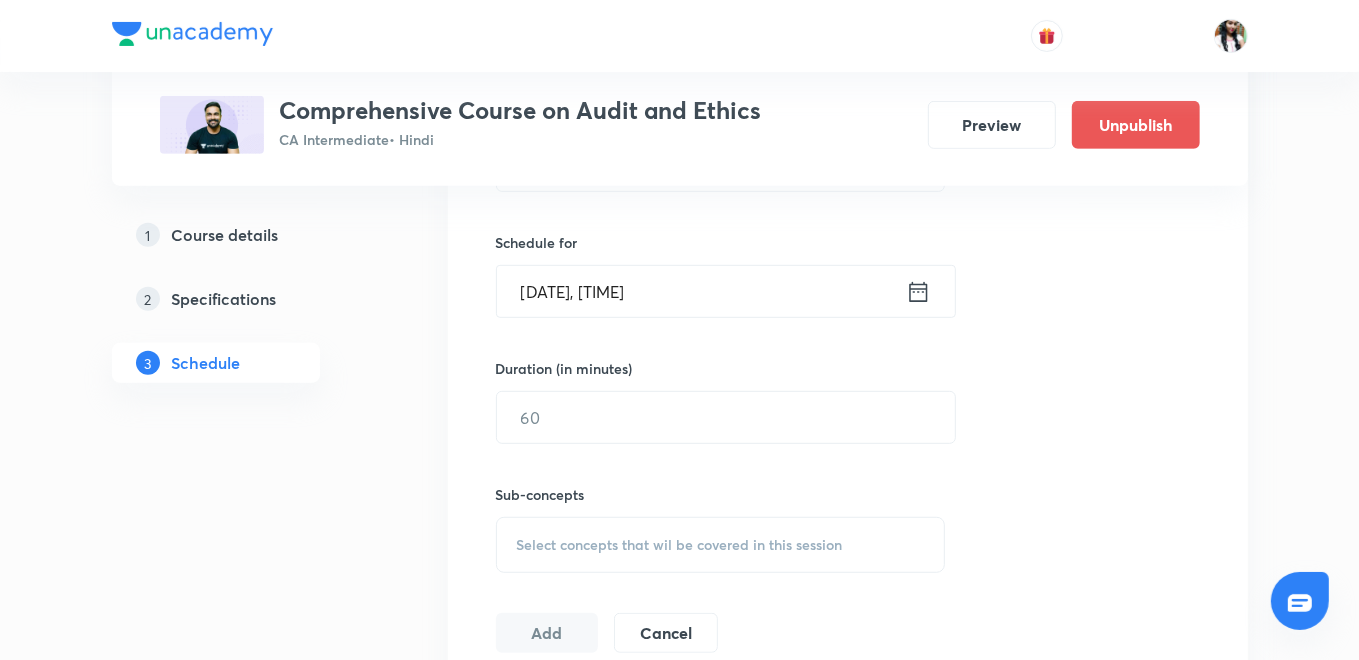 scroll, scrollTop: 507, scrollLeft: 0, axis: vertical 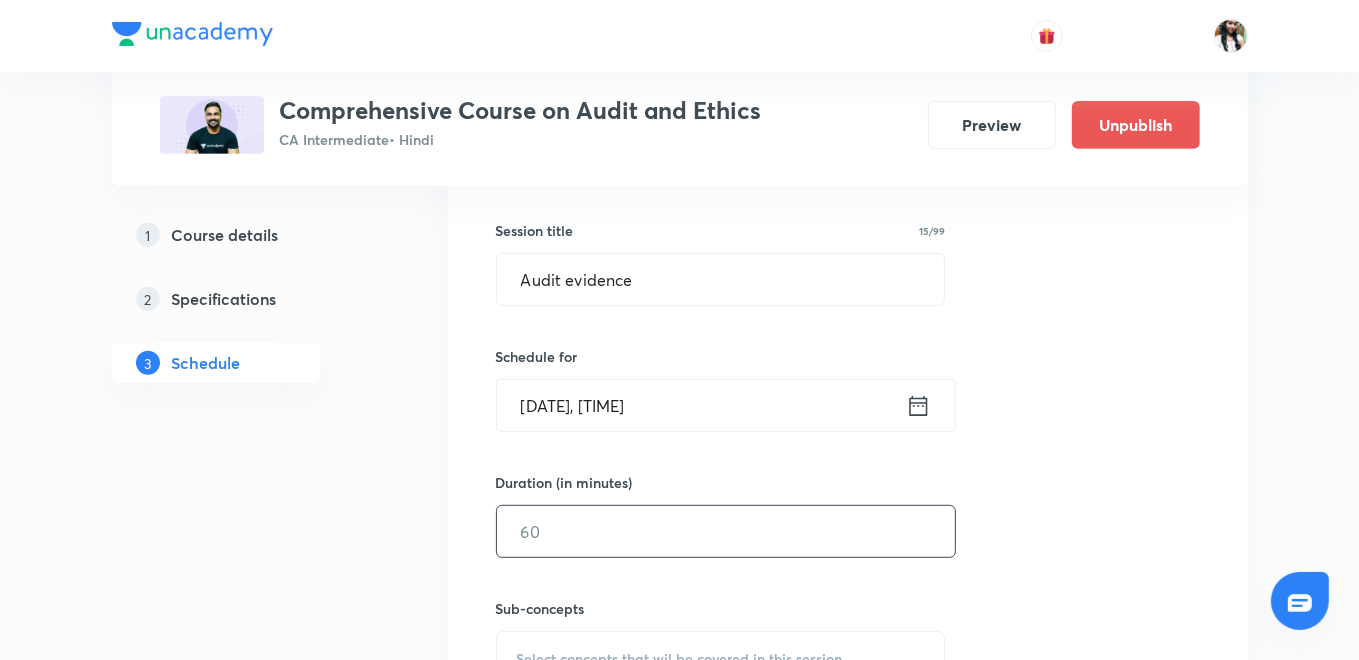 click at bounding box center (726, 531) 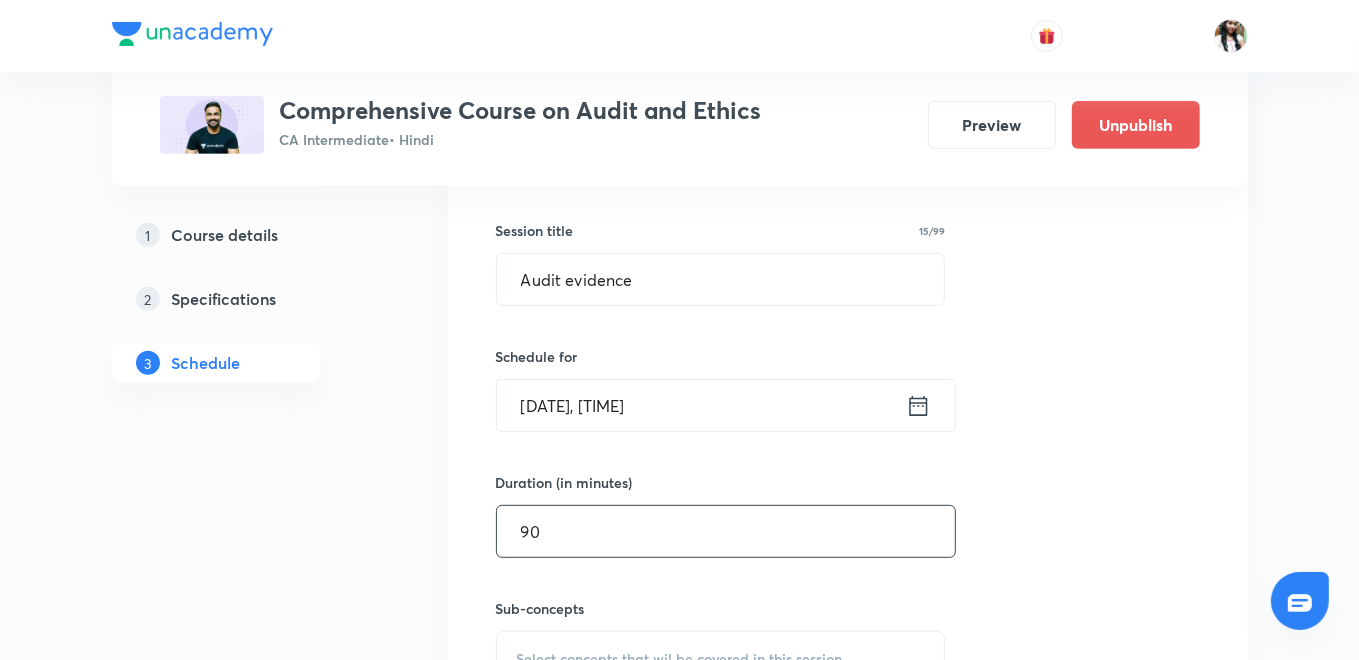 type on "90" 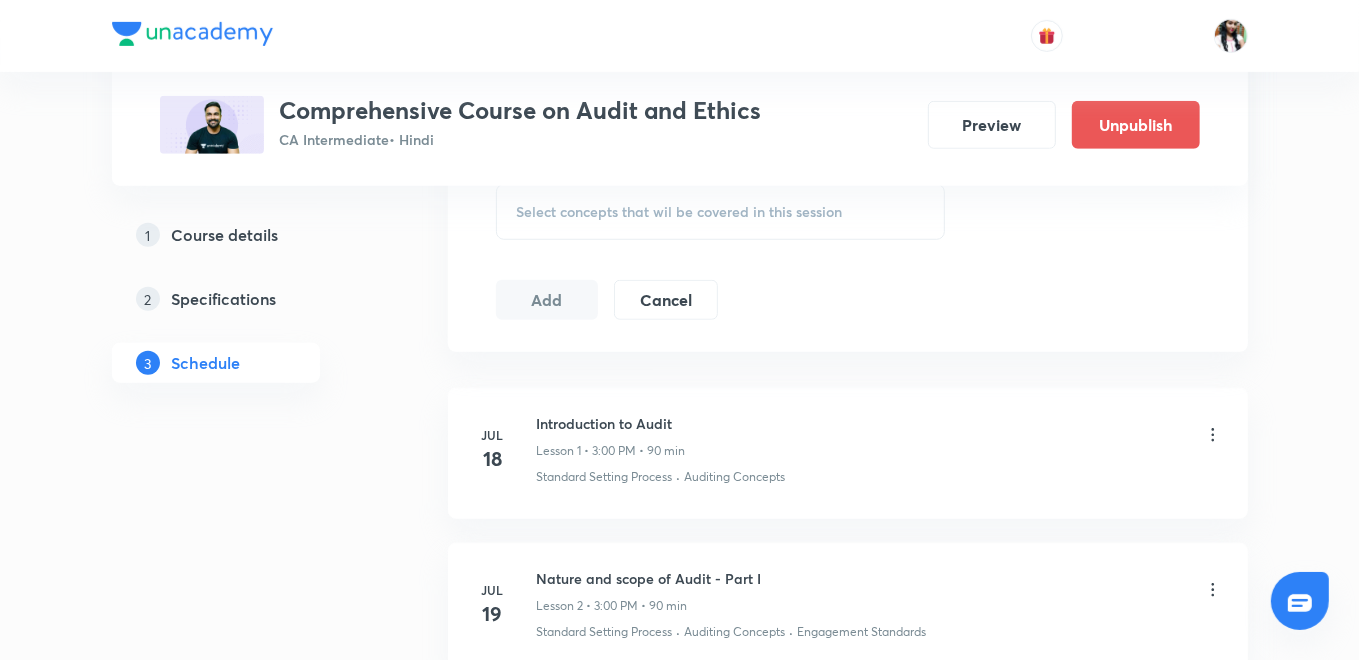 scroll, scrollTop: 967, scrollLeft: 0, axis: vertical 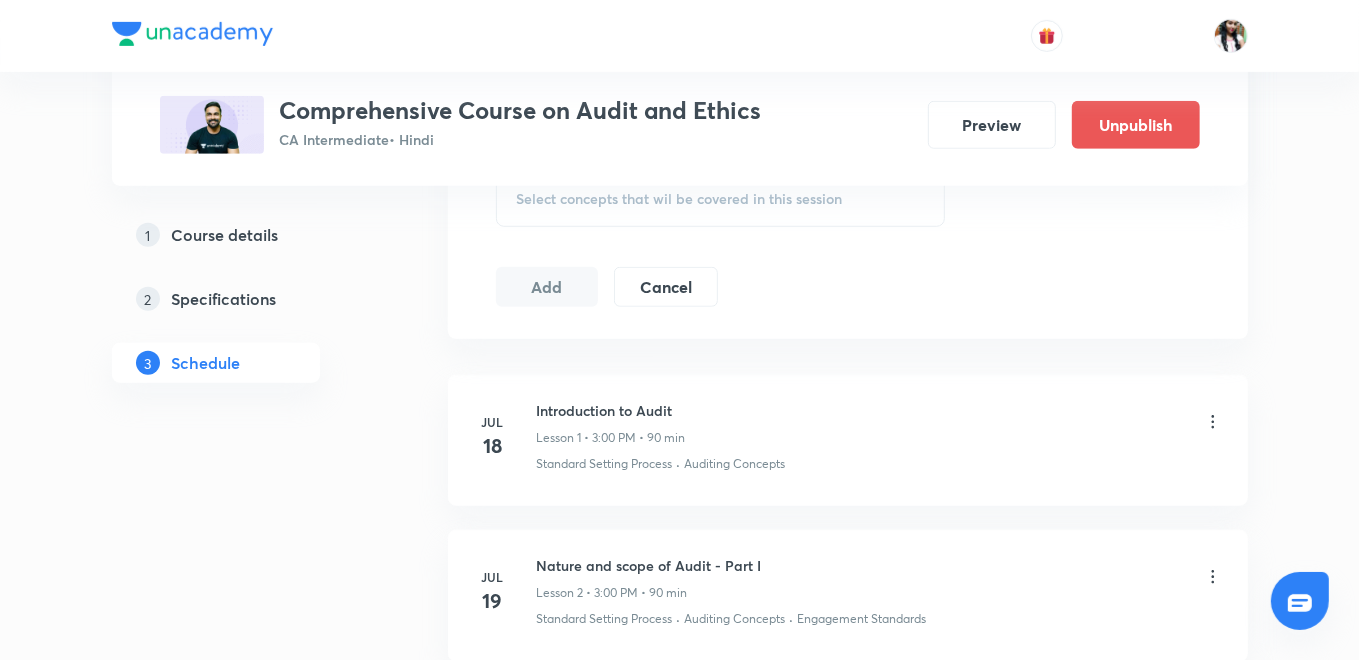 click on "Select concepts that wil be covered in this session" at bounding box center [721, 199] 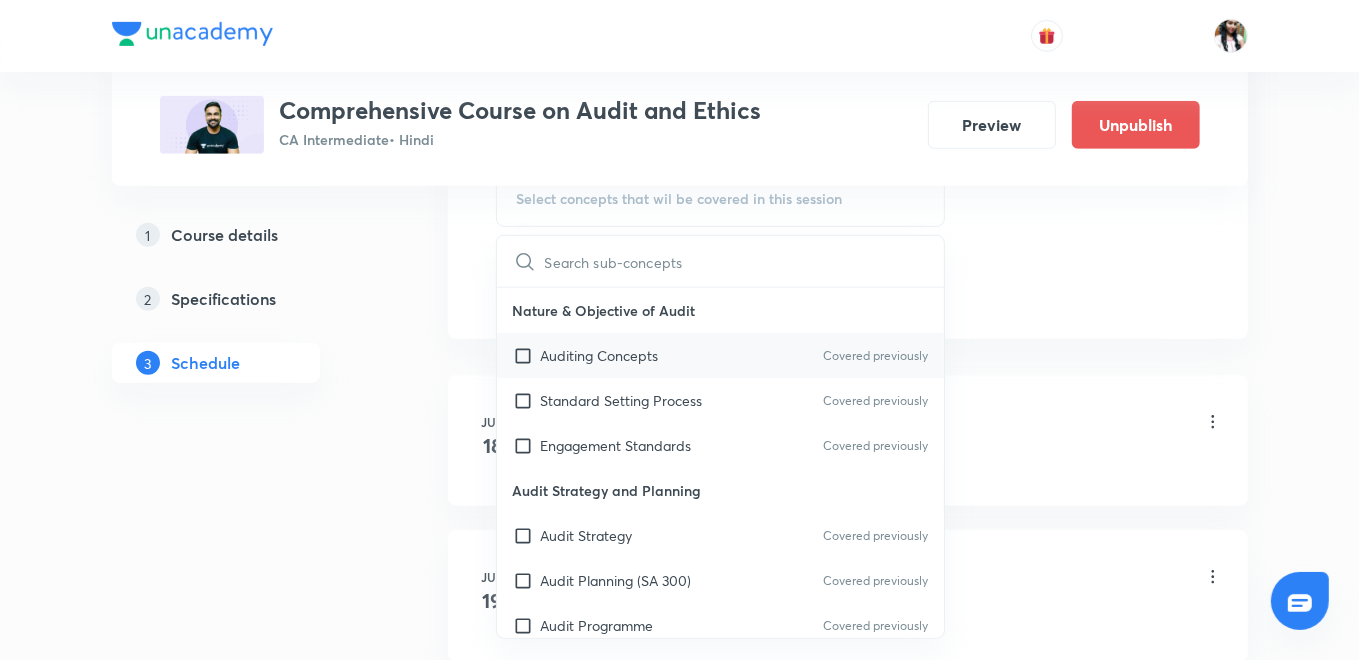 click on "Auditing Concepts" at bounding box center (600, 355) 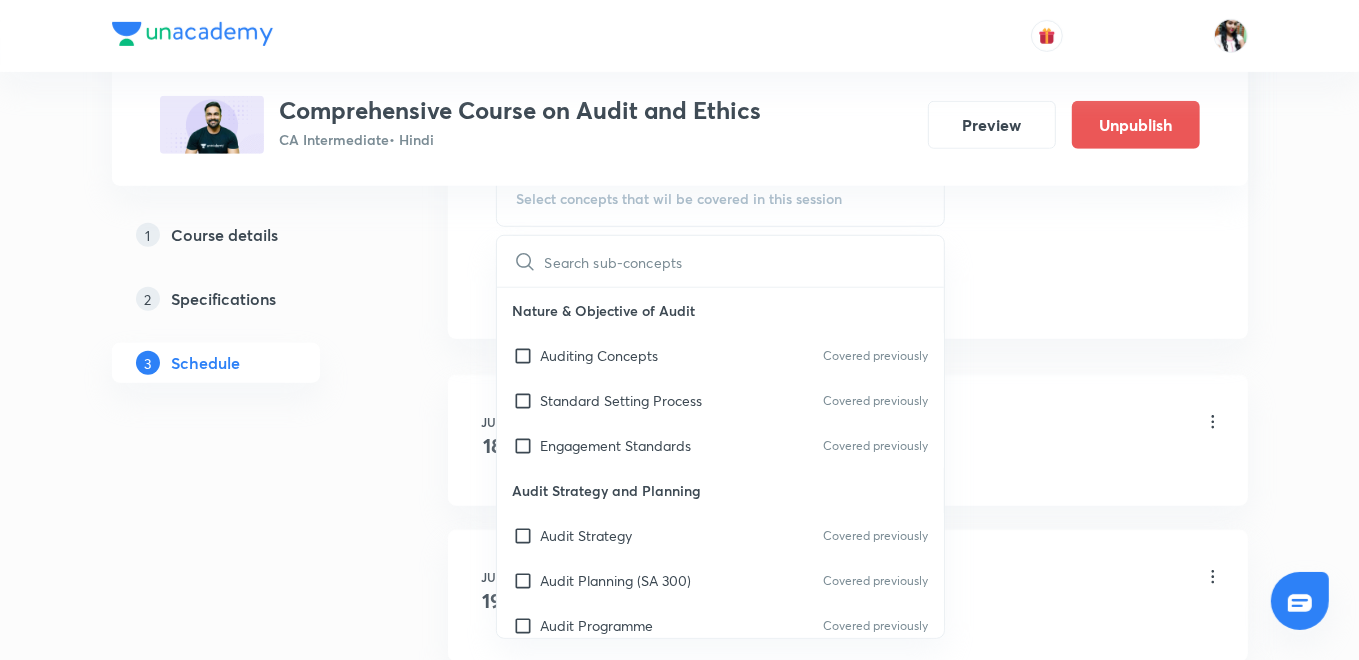 checkbox on "true" 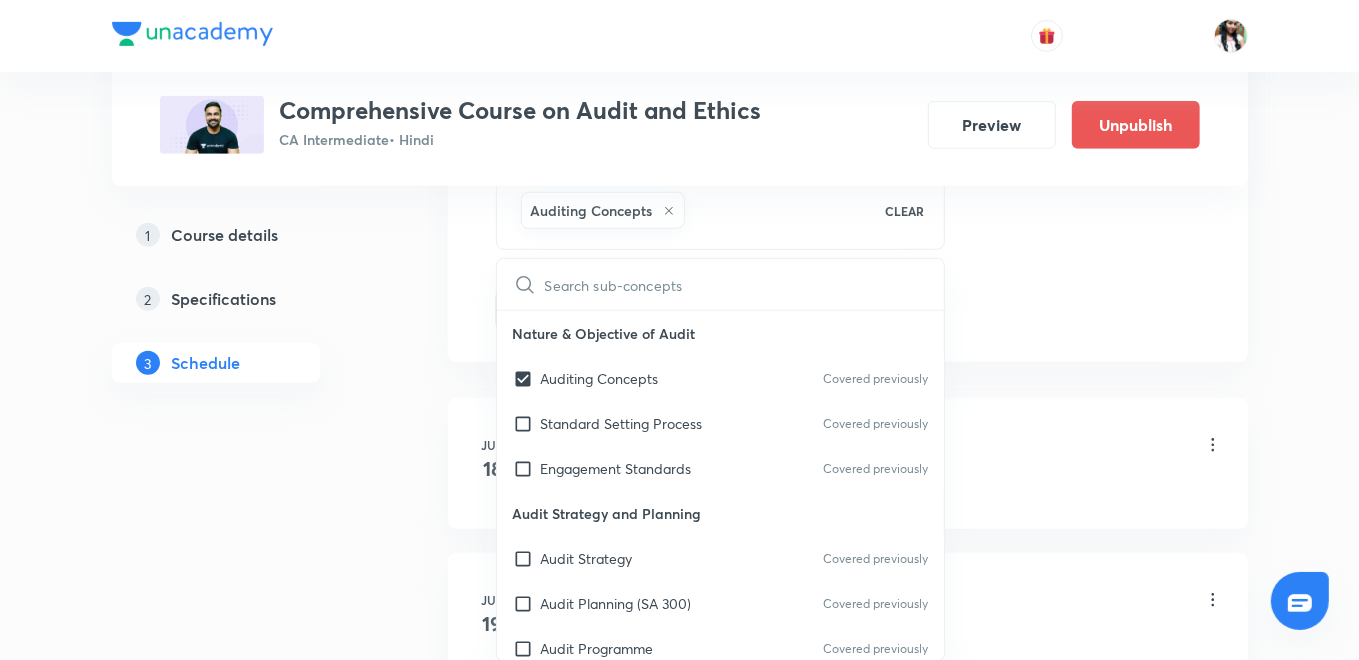 click on "Session  15 Live class Quiz Recorded classes Session title 15/99 Audit evidence ​ Schedule for [DATE], [TIME] ​ Duration (in minutes) 90 ​ Sub-concepts Auditing Concepts CLEAR ​ Nature & Objective of Audit Auditing Concepts Covered previously Standard Setting Process Covered previously Engagement Standards Covered previously Audit Strategy and Planning Audit Strategy Covered previously Audit Planning (SA 300) Covered previously Audit Programme Covered previously Development of Audit Plan and Programme Control of Quality of Audit Work Delegation and Supervision of Audit Work Materiality and Audit Plan Revision of Materiality Documenting the Materiality Performance Materiality (SA 320 Materiality in Planning and Performing an Audit) Audit Documentation & Evidence Audit Procedure to Identify Litigation & Claims (SA 501 Audit Evidence - Specific Considerations for Audit Procedures When Events or Conditions Are Identified (SA 570 Going Concern) Objectives of the Auditor Regarding Going Concern Nature" at bounding box center (848, -23) 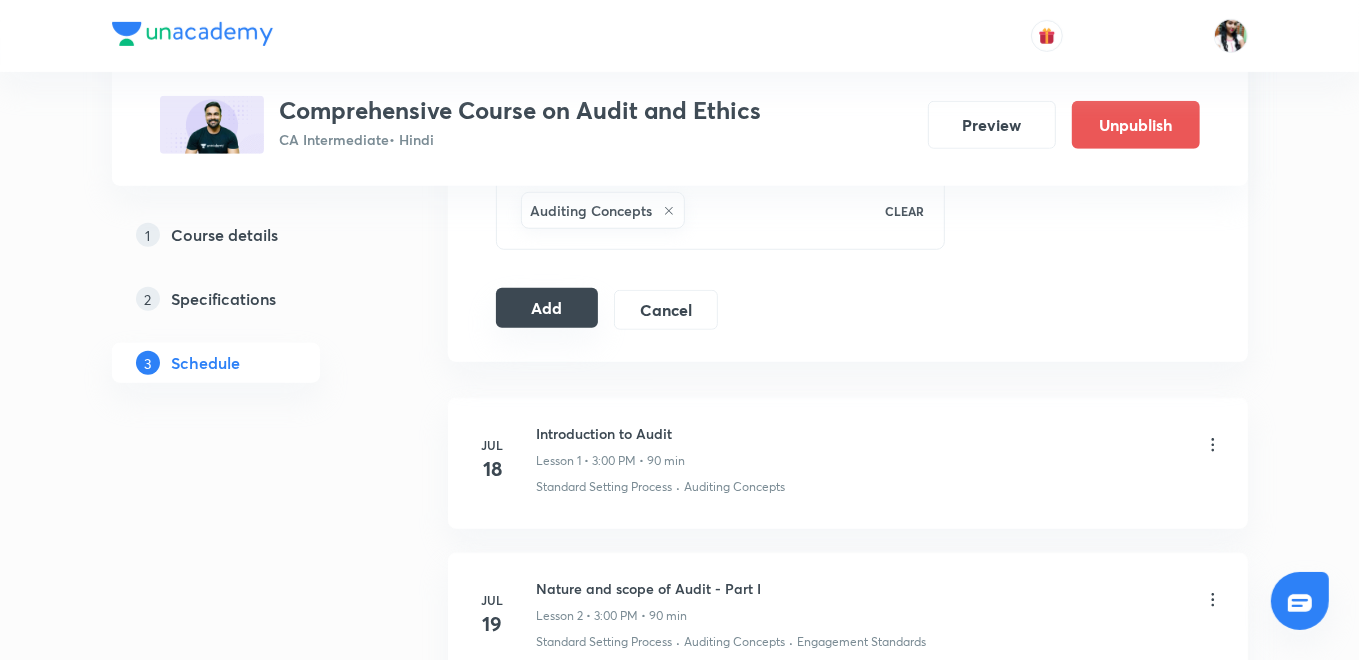 click on "Add" at bounding box center (547, 308) 